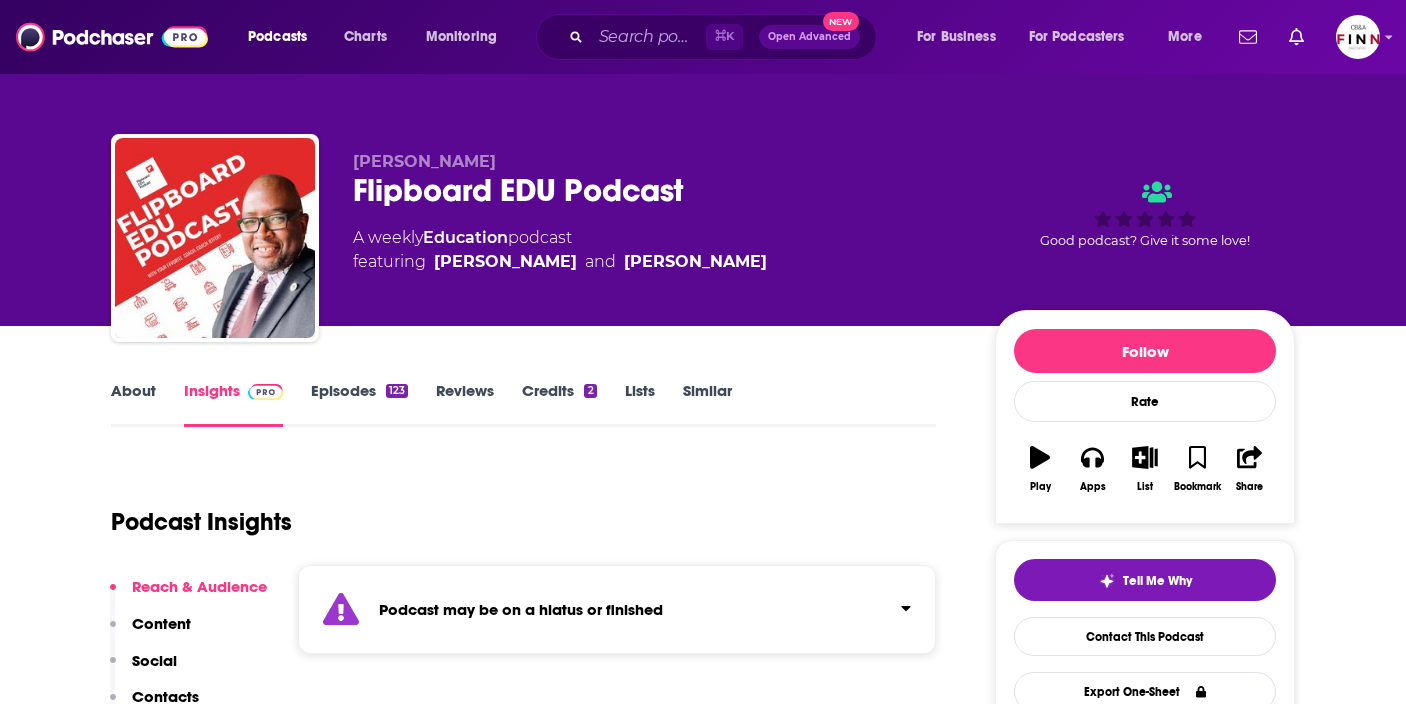 scroll, scrollTop: 0, scrollLeft: 0, axis: both 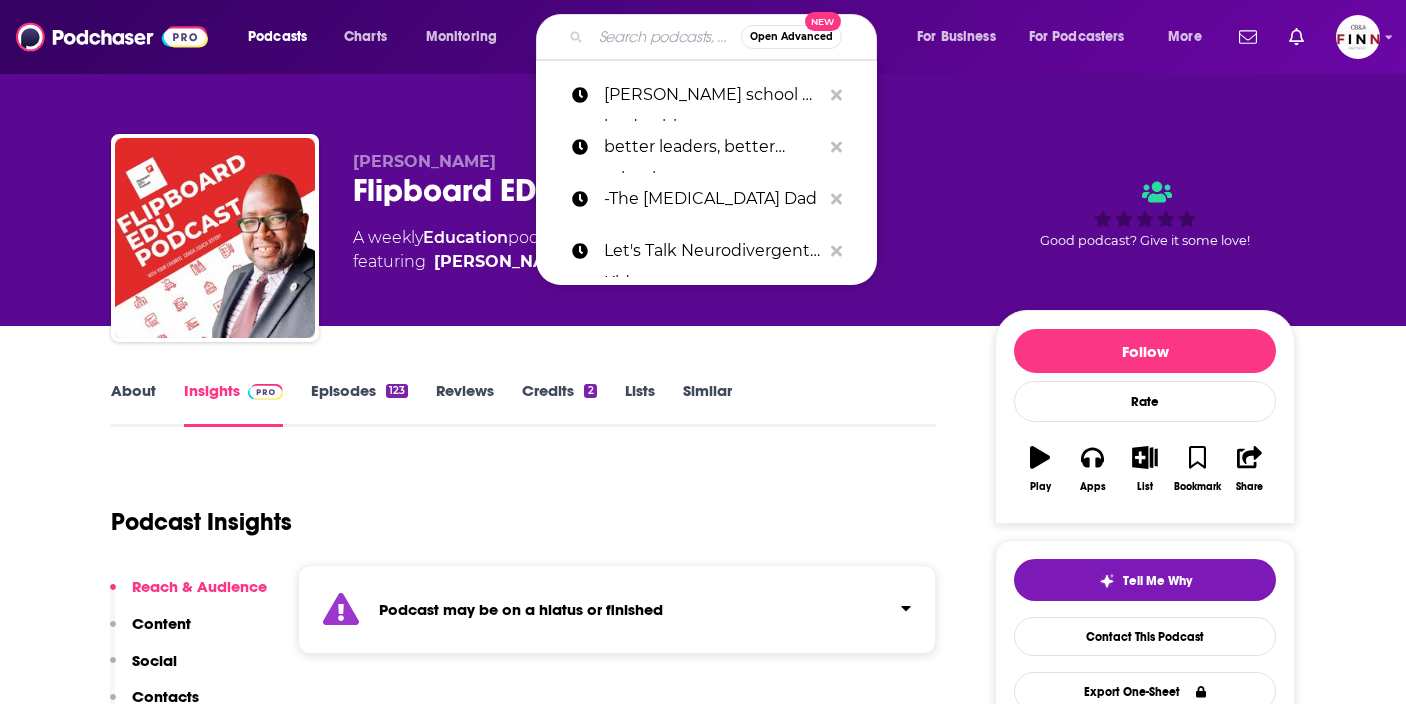 click at bounding box center [666, 37] 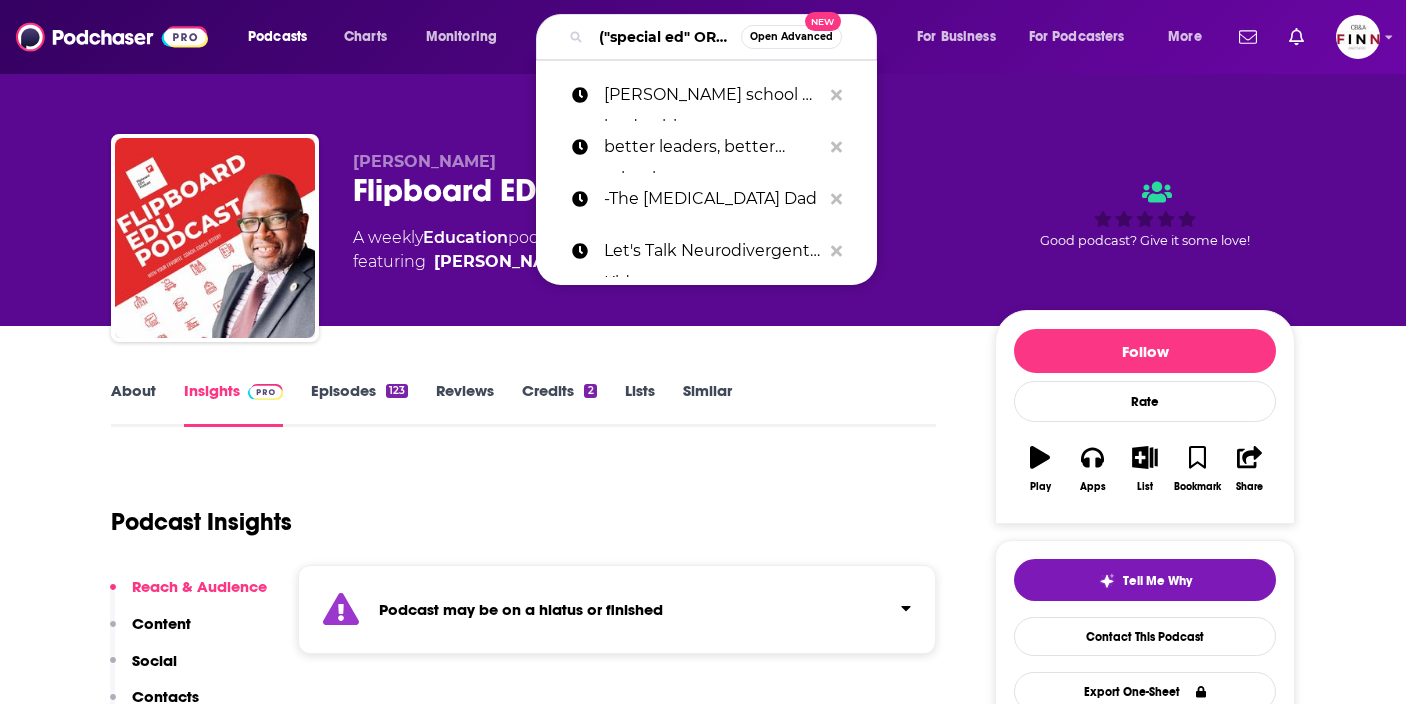 scroll, scrollTop: 0, scrollLeft: 838, axis: horizontal 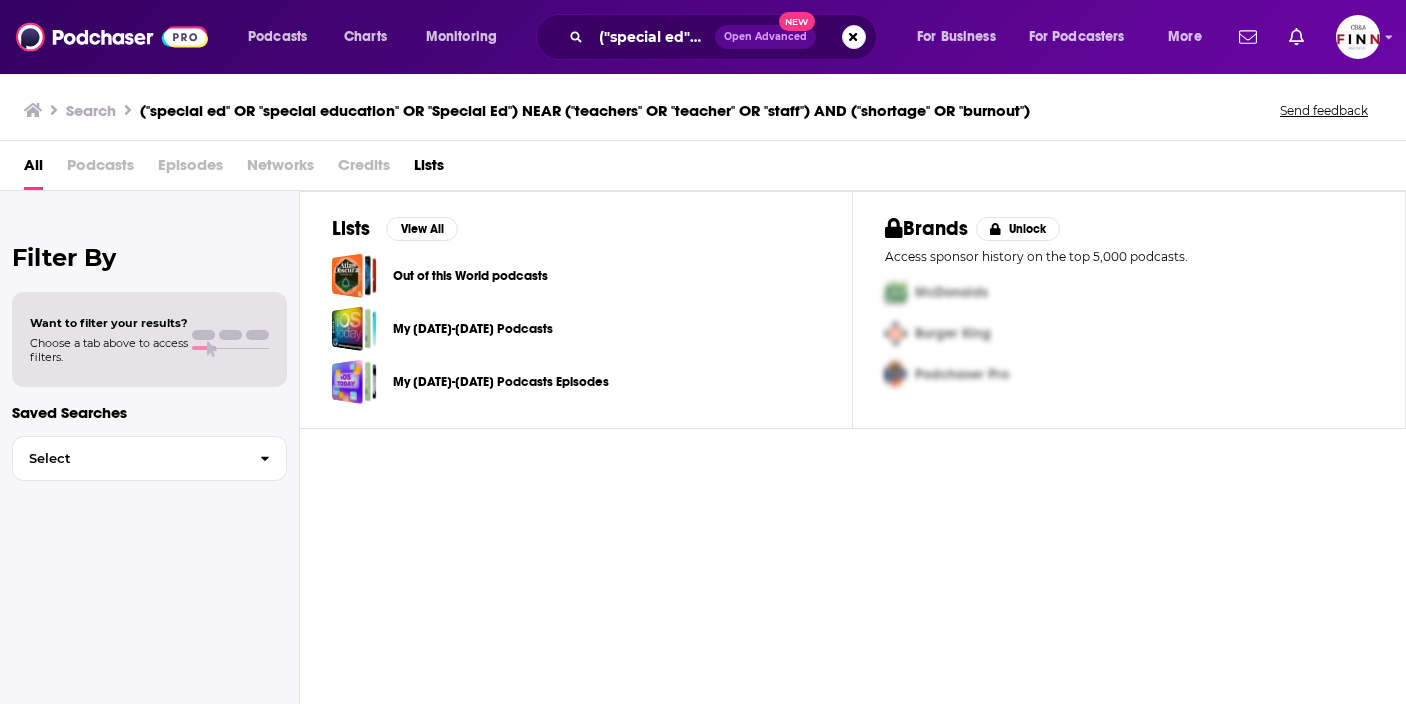 click on "Open Advanced New" at bounding box center [765, 37] 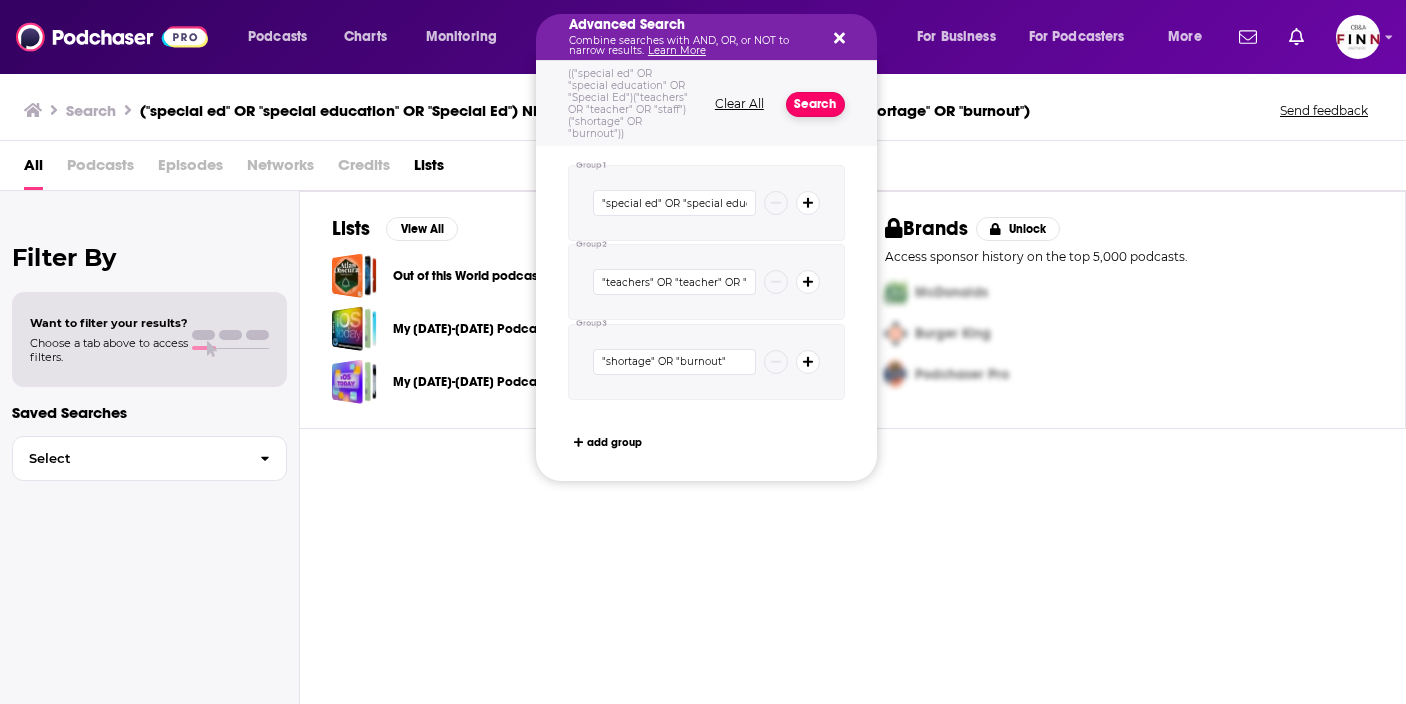 click on "Search" at bounding box center [815, 104] 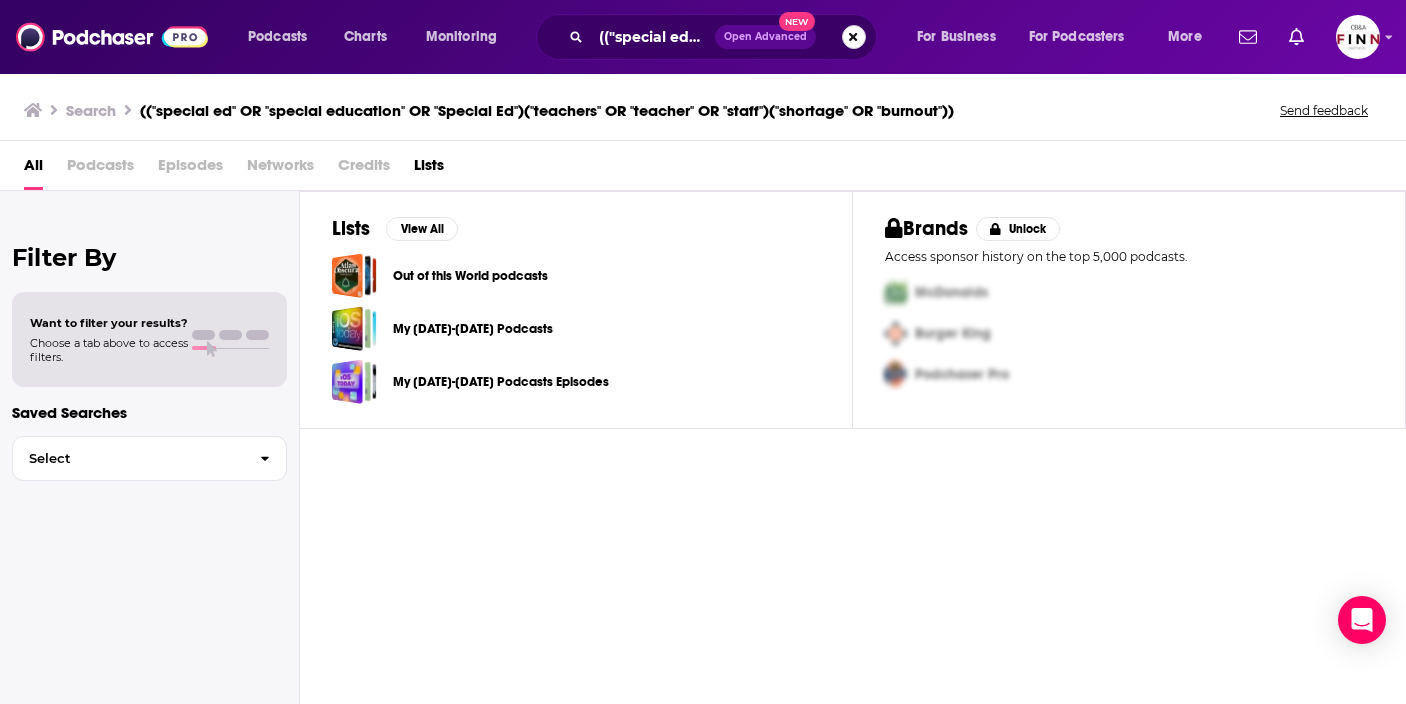 click at bounding box center [854, 37] 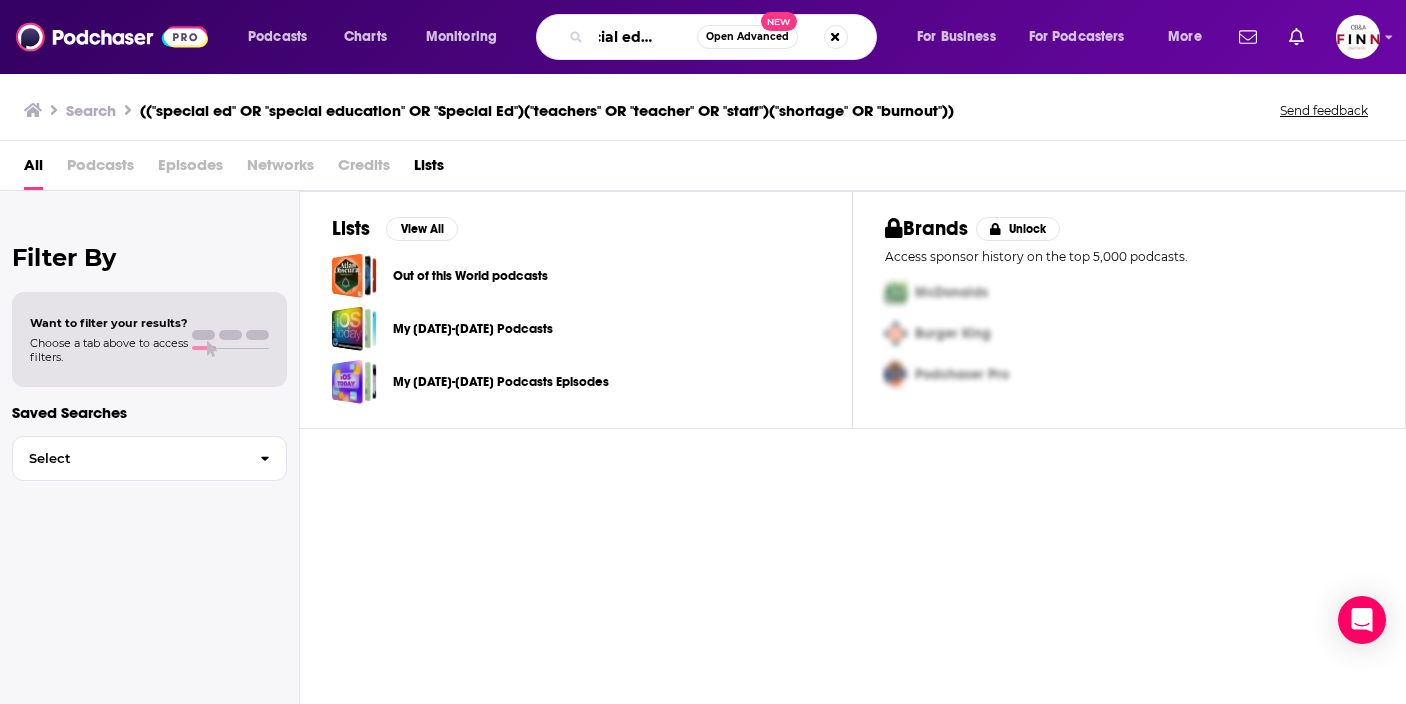 scroll, scrollTop: 0, scrollLeft: 41, axis: horizontal 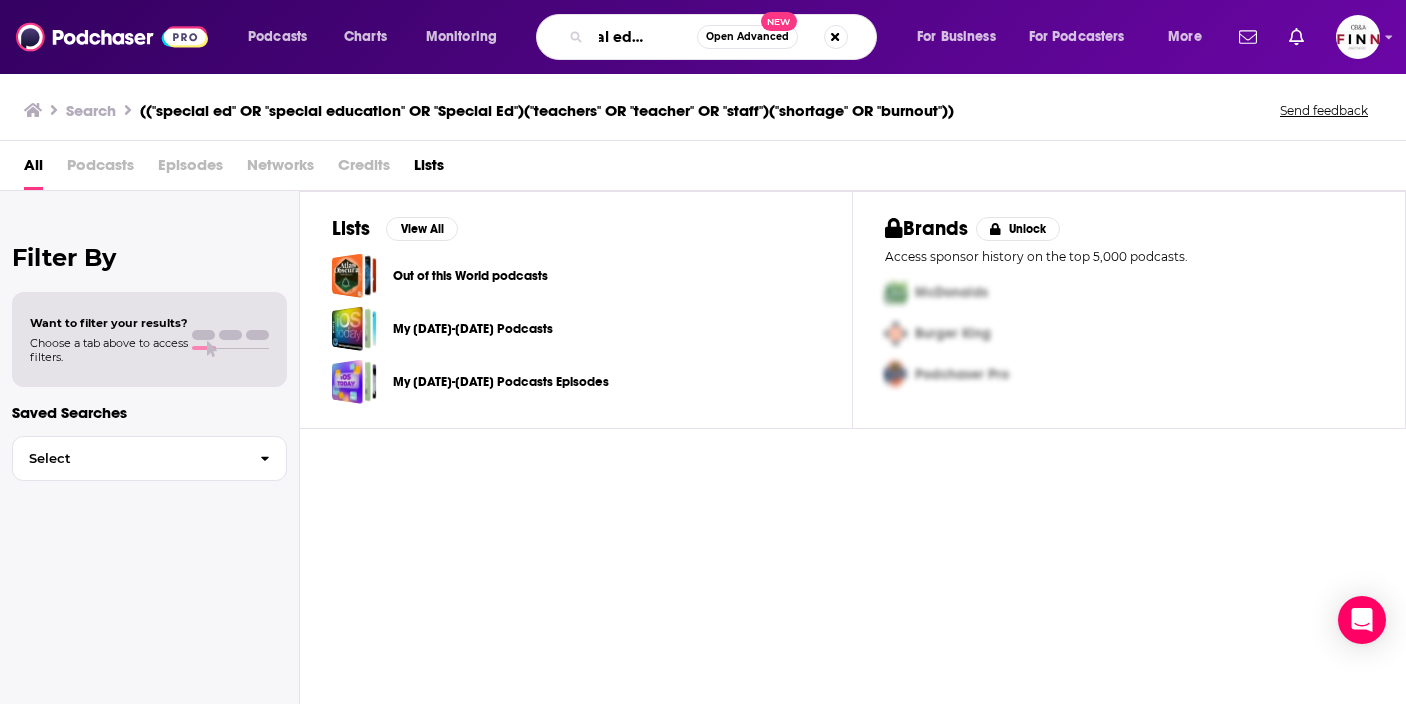 type on "special education" 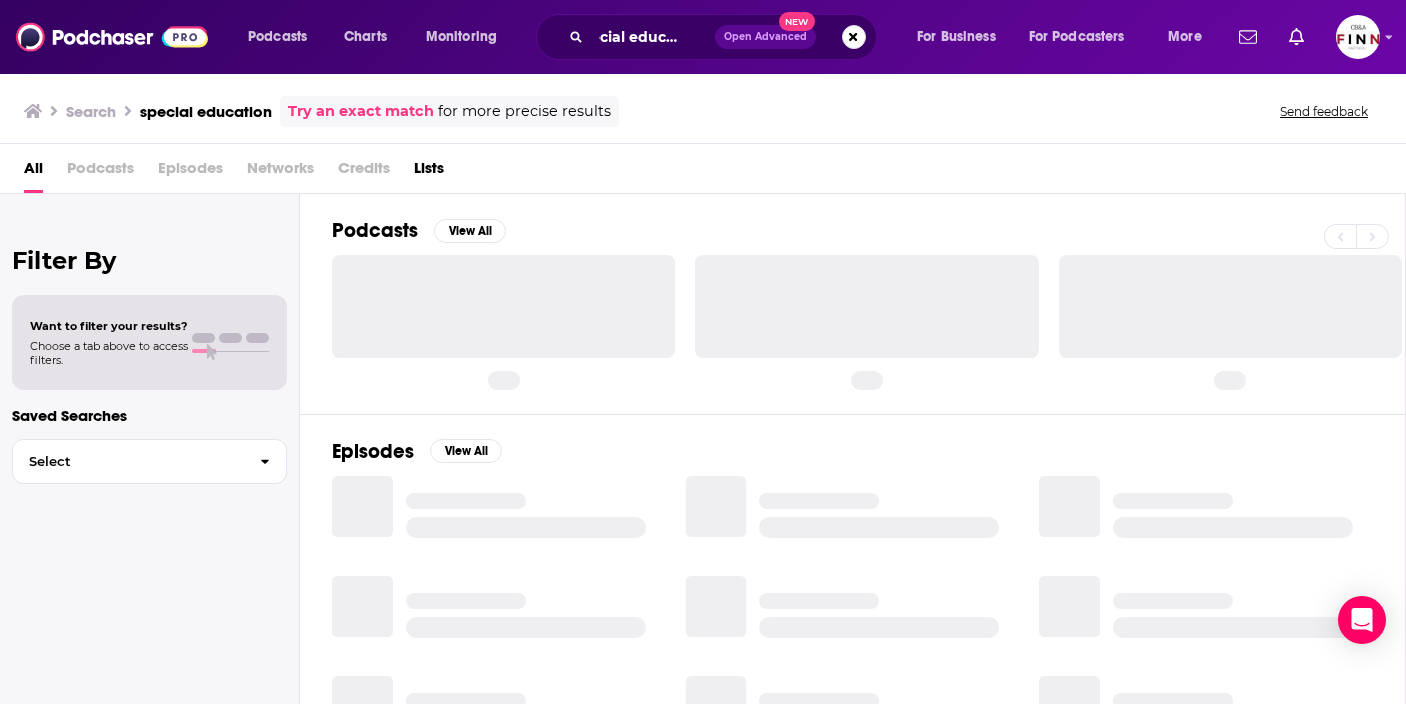 scroll, scrollTop: 0, scrollLeft: 0, axis: both 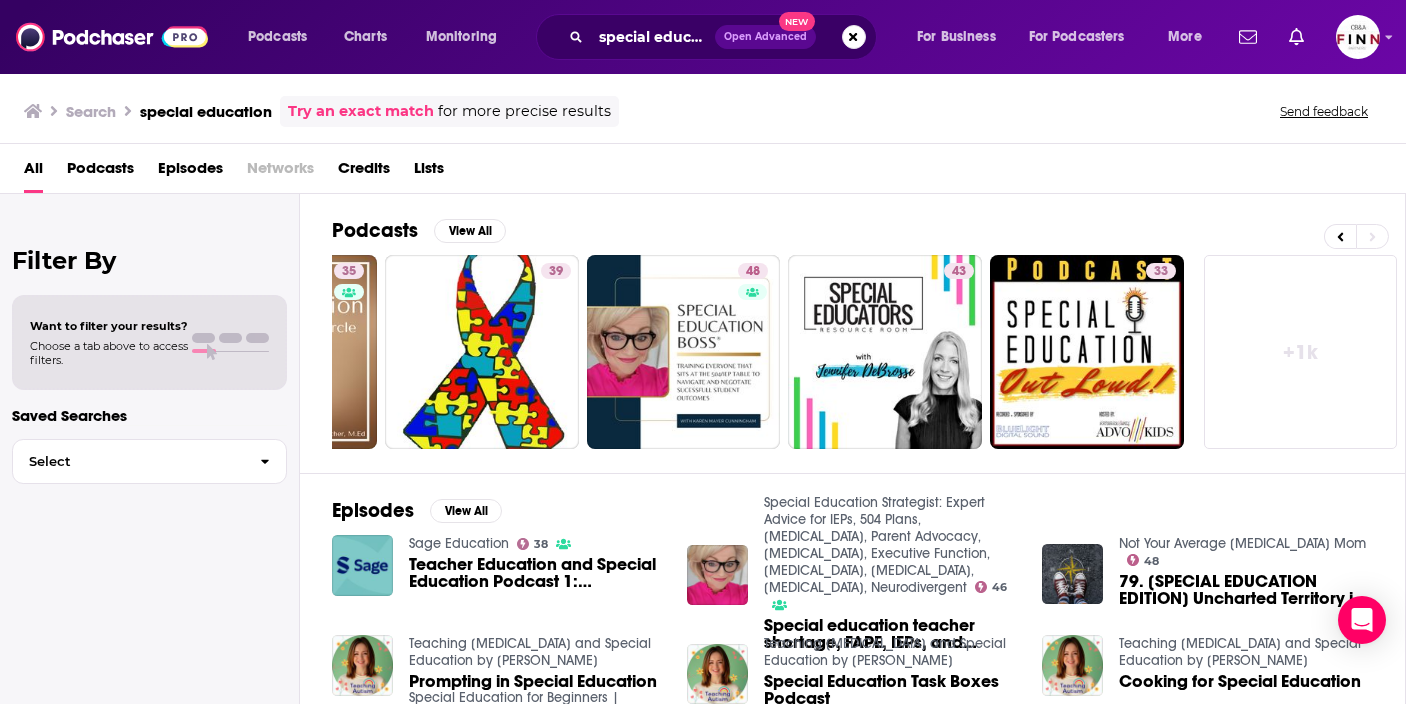 click on "Podcasts" at bounding box center (100, 172) 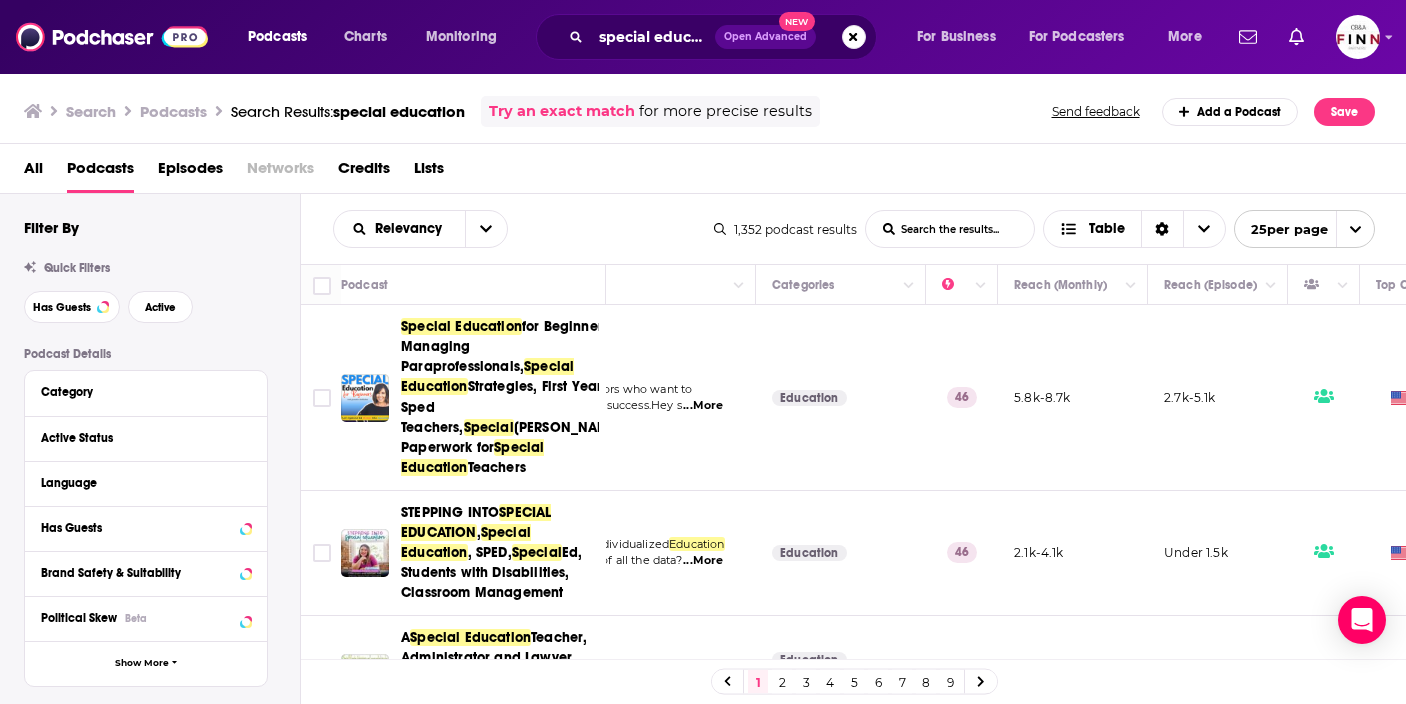 scroll, scrollTop: 0, scrollLeft: 0, axis: both 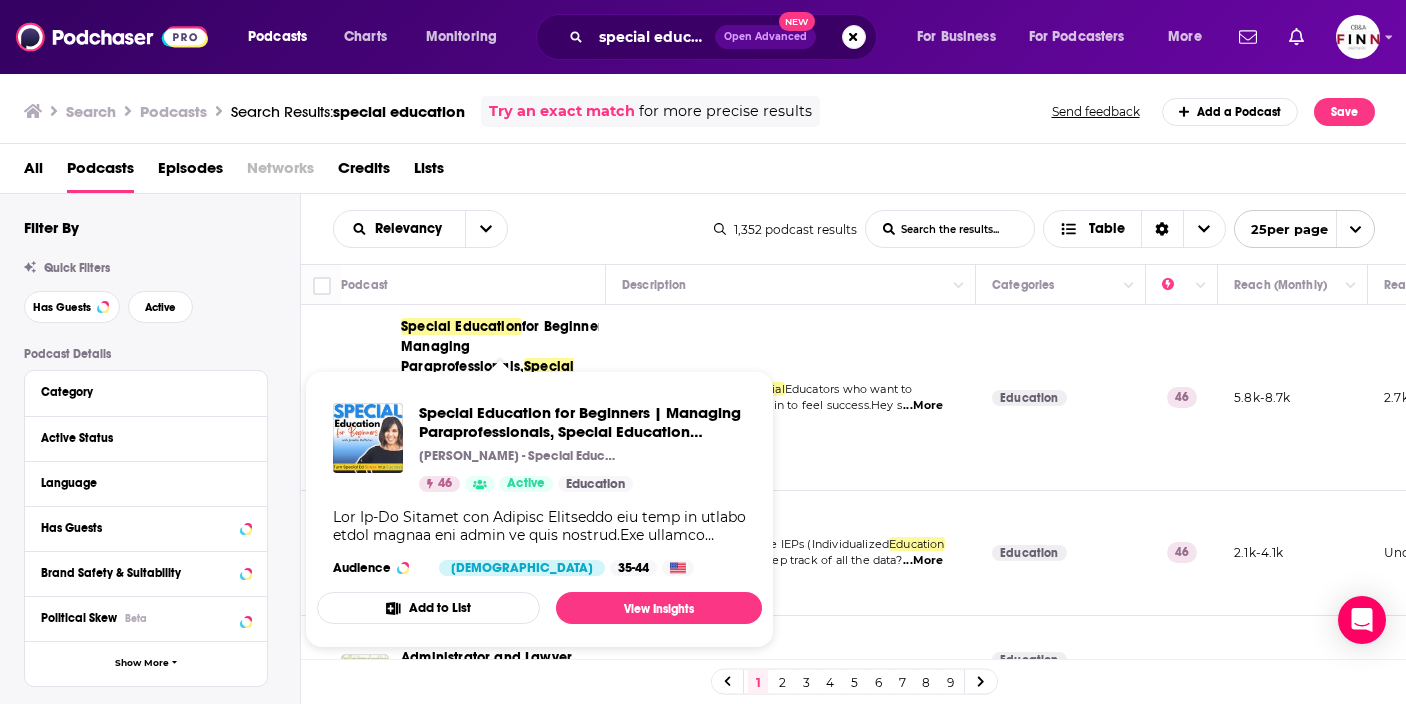 click on "for Beginners | Managing Paraprofessionals," at bounding box center (511, 346) 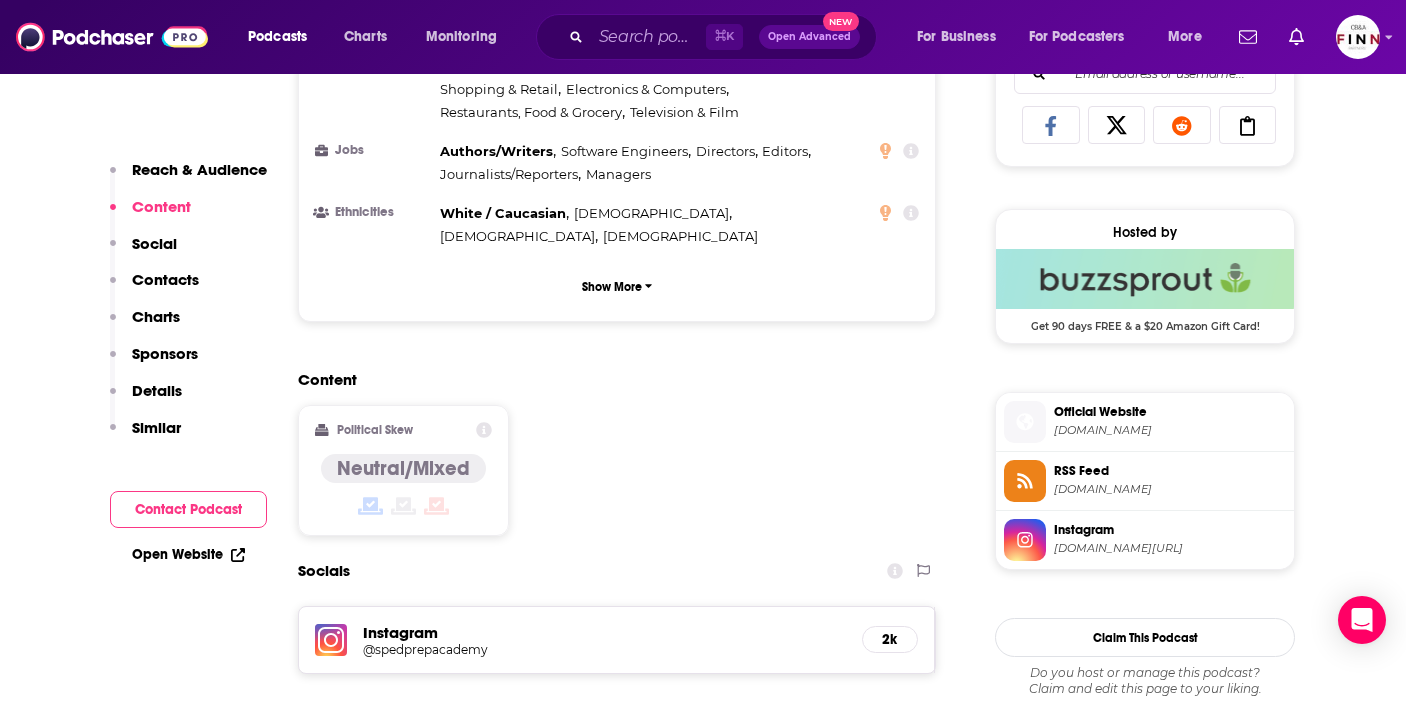 scroll, scrollTop: 1340, scrollLeft: 0, axis: vertical 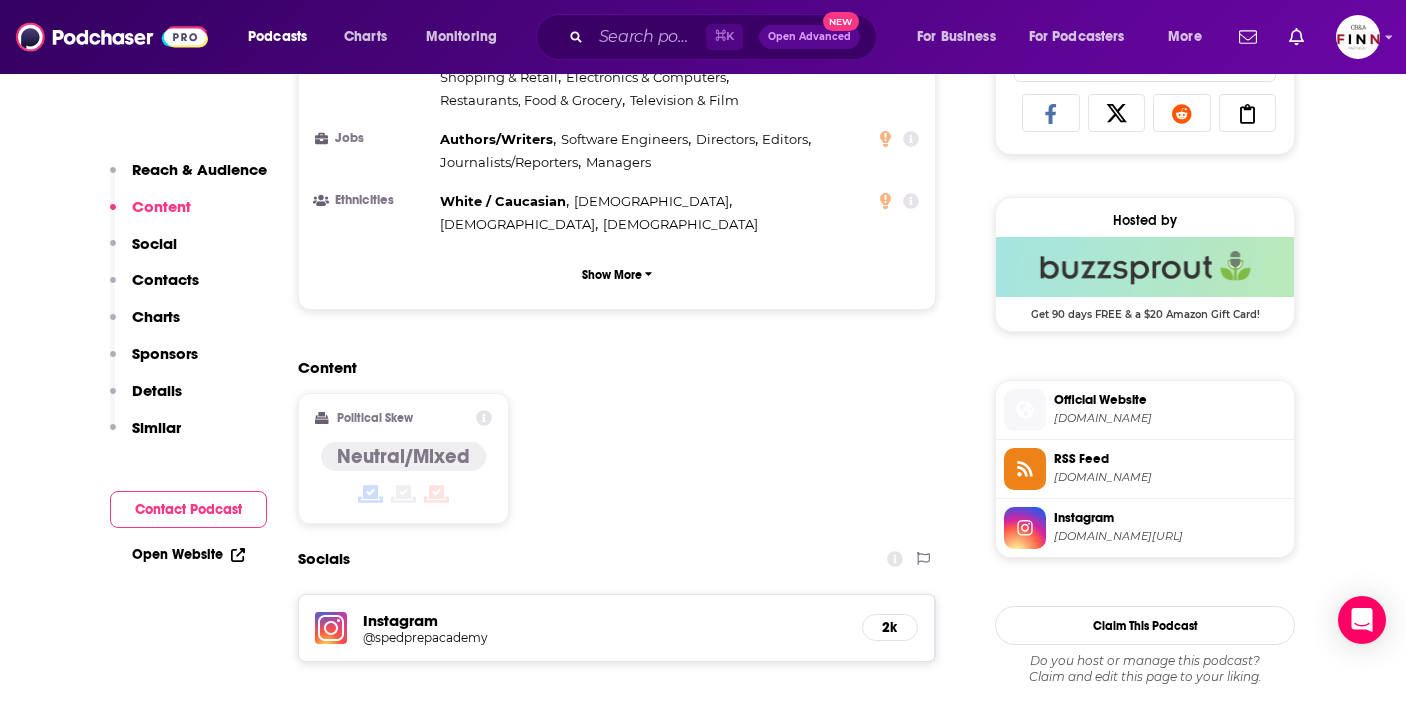 click on "Contacts" at bounding box center (165, 279) 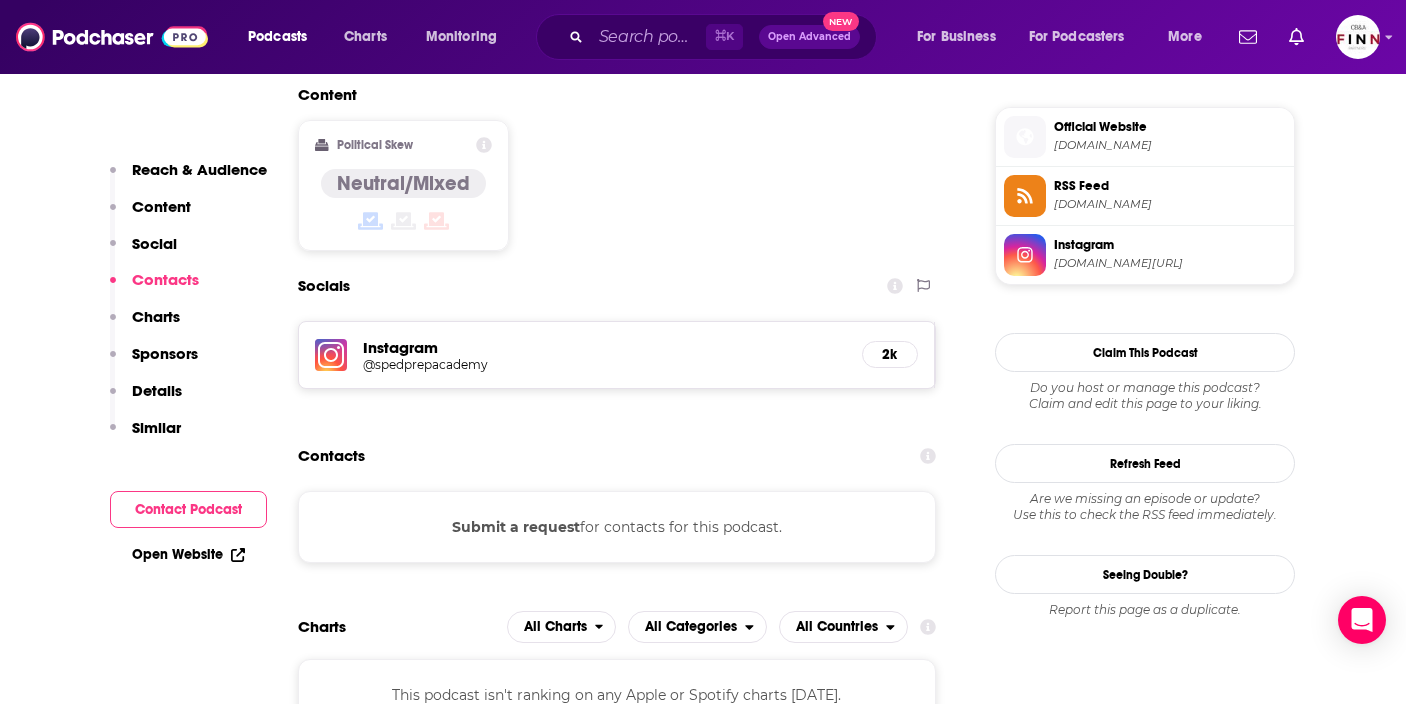 scroll, scrollTop: 1649, scrollLeft: 0, axis: vertical 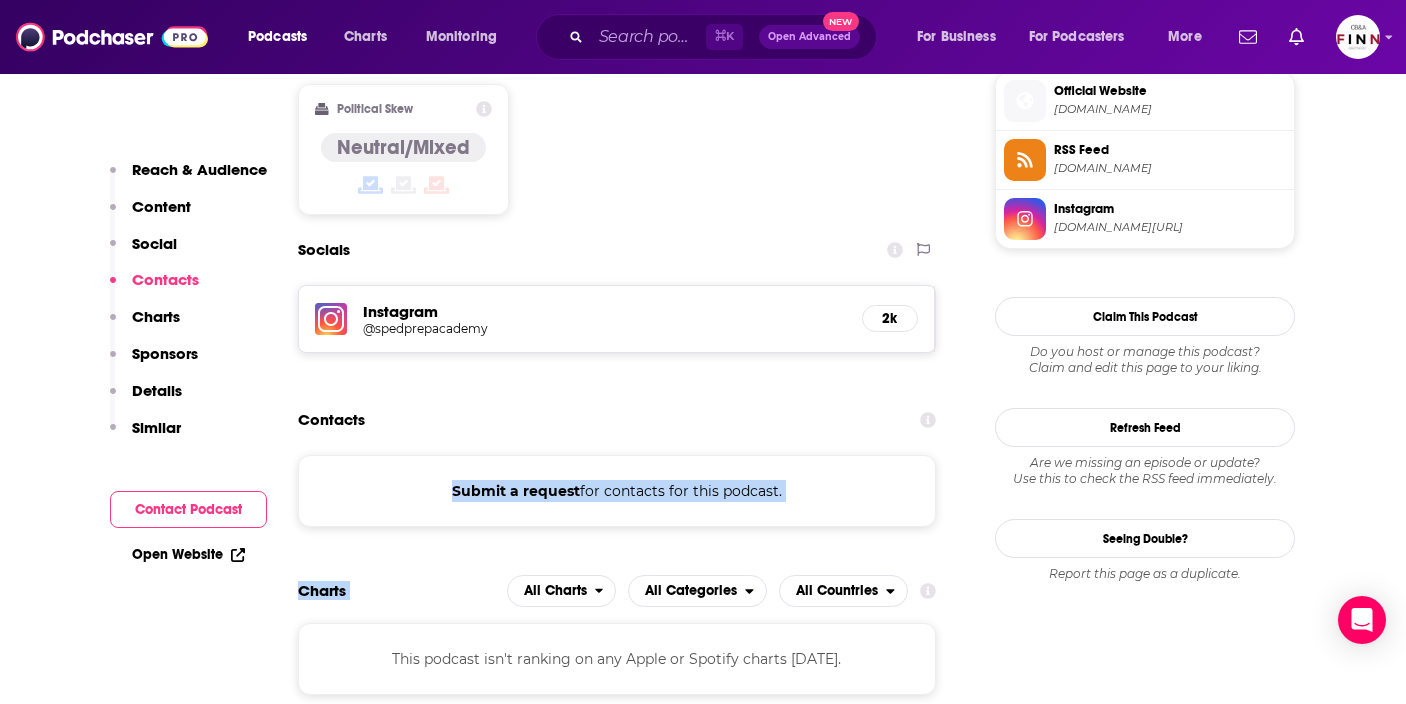 drag, startPoint x: 381, startPoint y: 378, endPoint x: 457, endPoint y: 413, distance: 83.67198 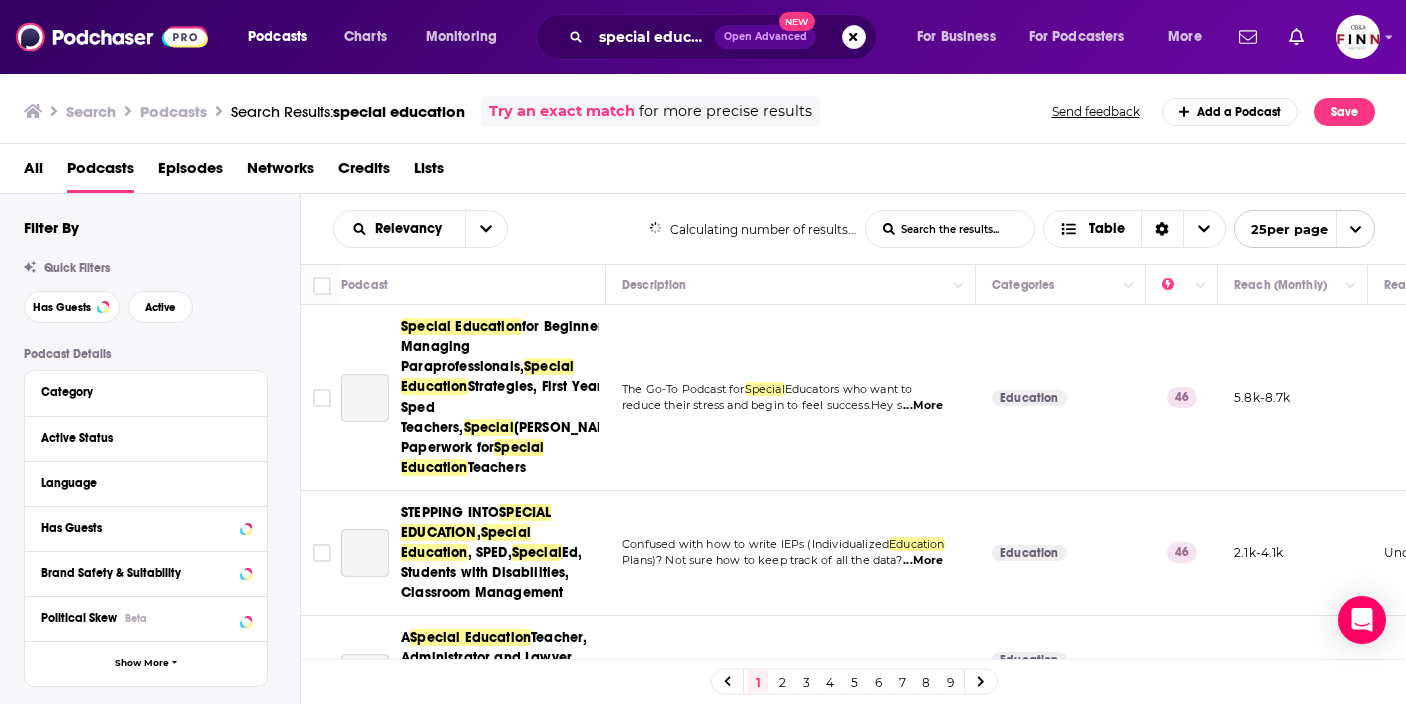 scroll, scrollTop: 0, scrollLeft: 0, axis: both 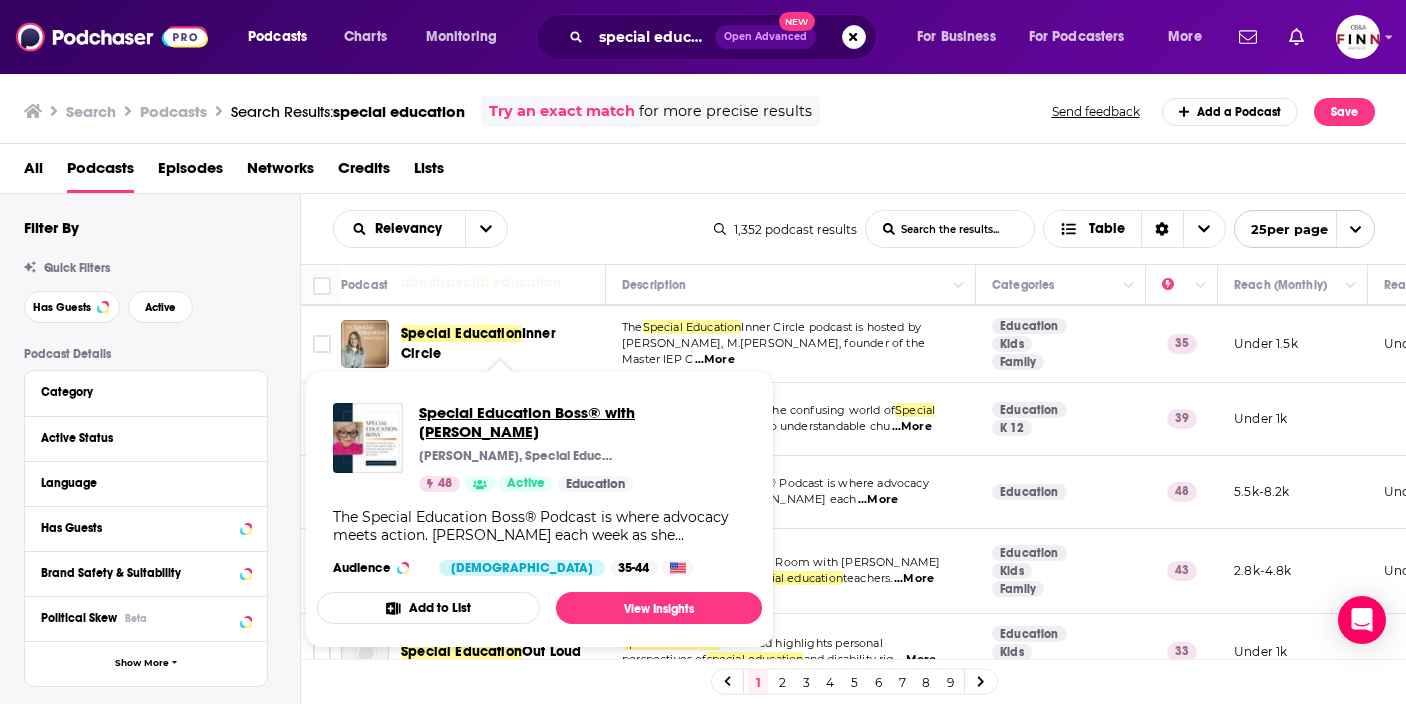 click on "Special Education Boss® with [PERSON_NAME]" at bounding box center (582, 422) 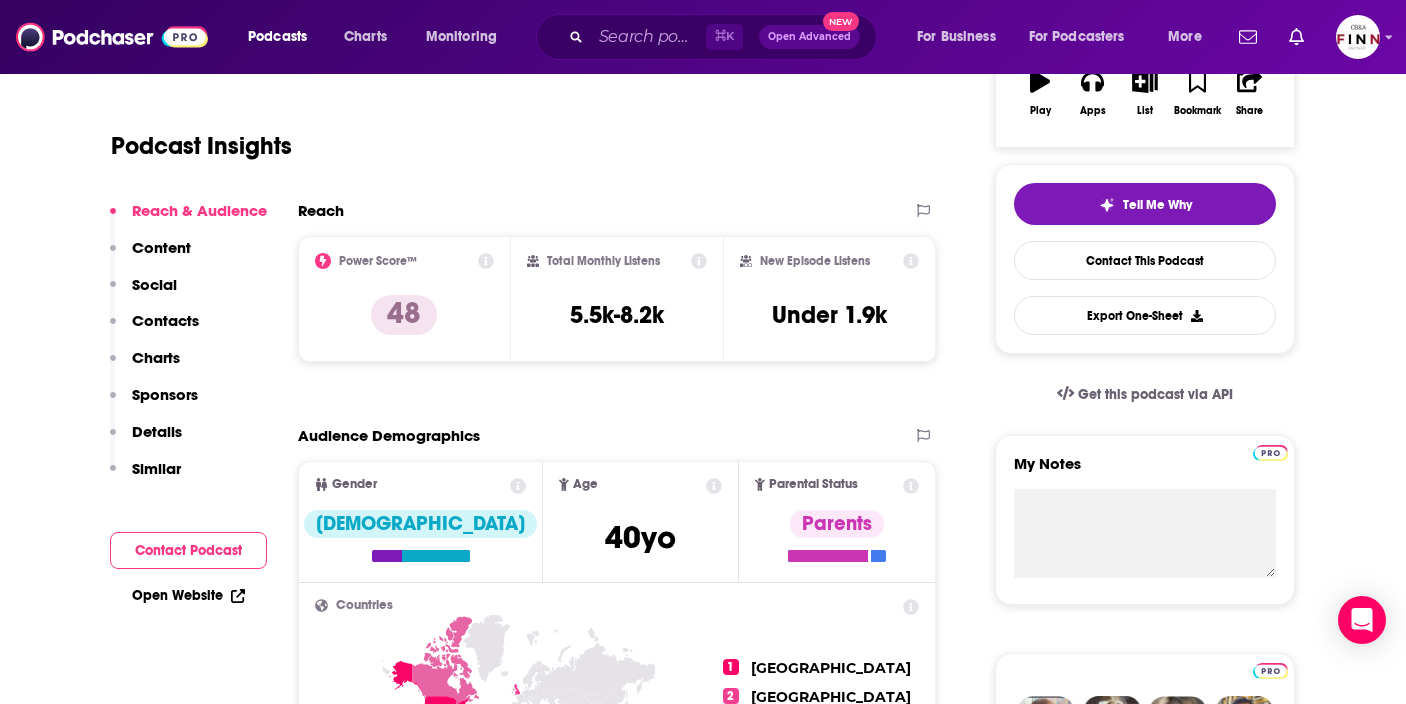 scroll, scrollTop: 520, scrollLeft: 0, axis: vertical 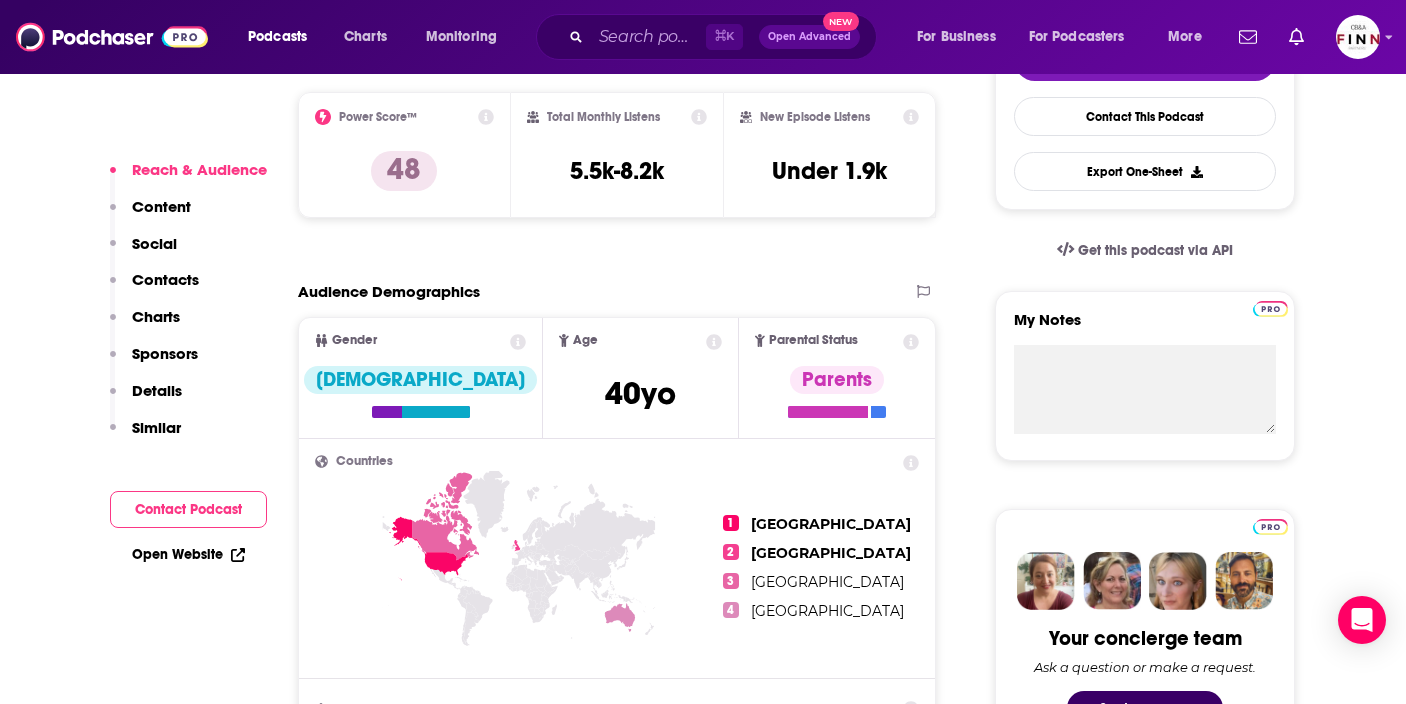 click on "Contacts" at bounding box center (165, 279) 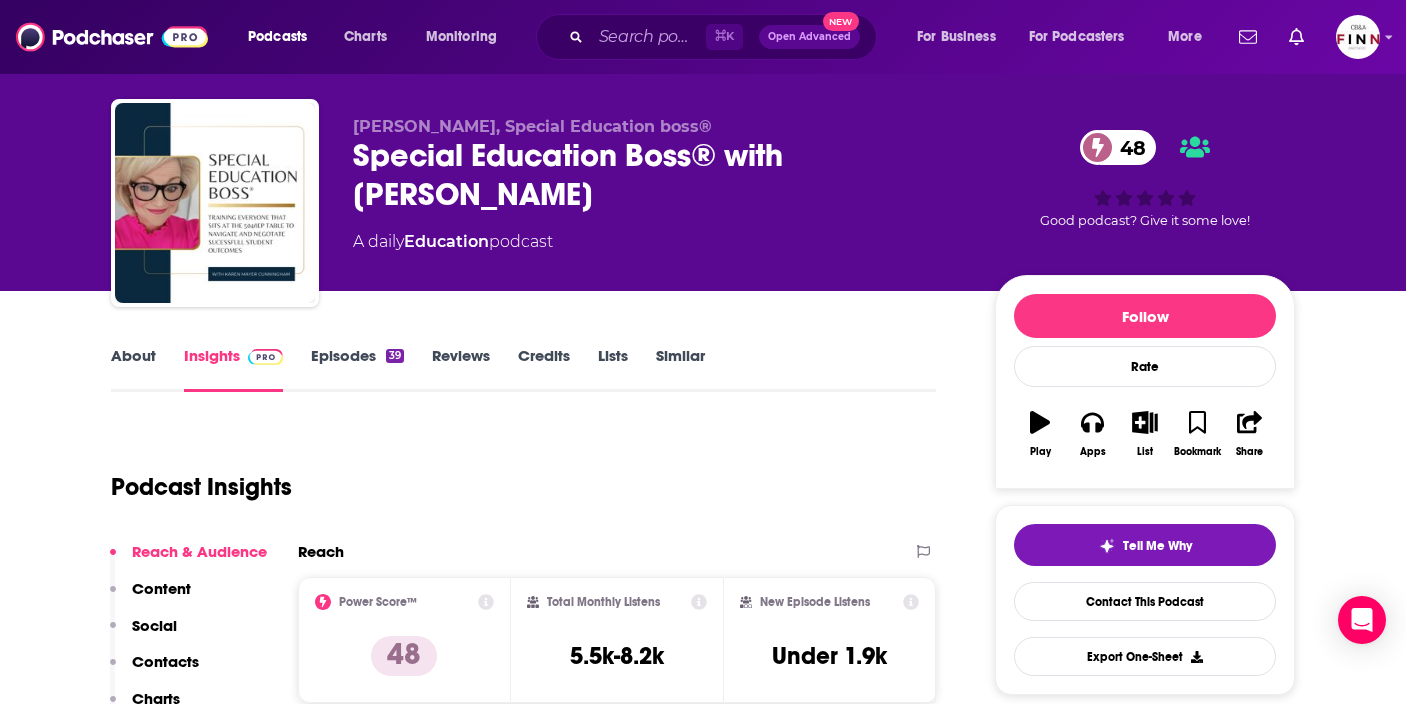 scroll, scrollTop: 52, scrollLeft: 0, axis: vertical 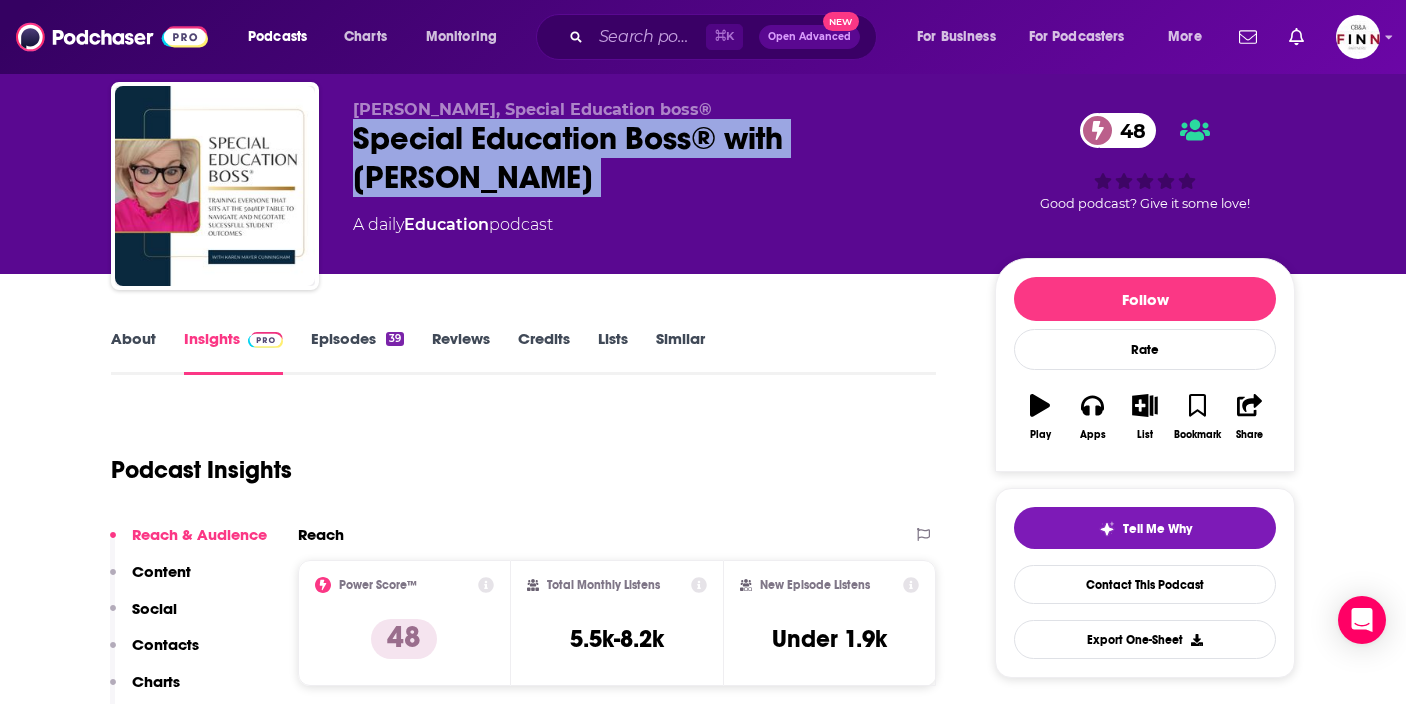 drag, startPoint x: 353, startPoint y: 129, endPoint x: 678, endPoint y: 208, distance: 334.46375 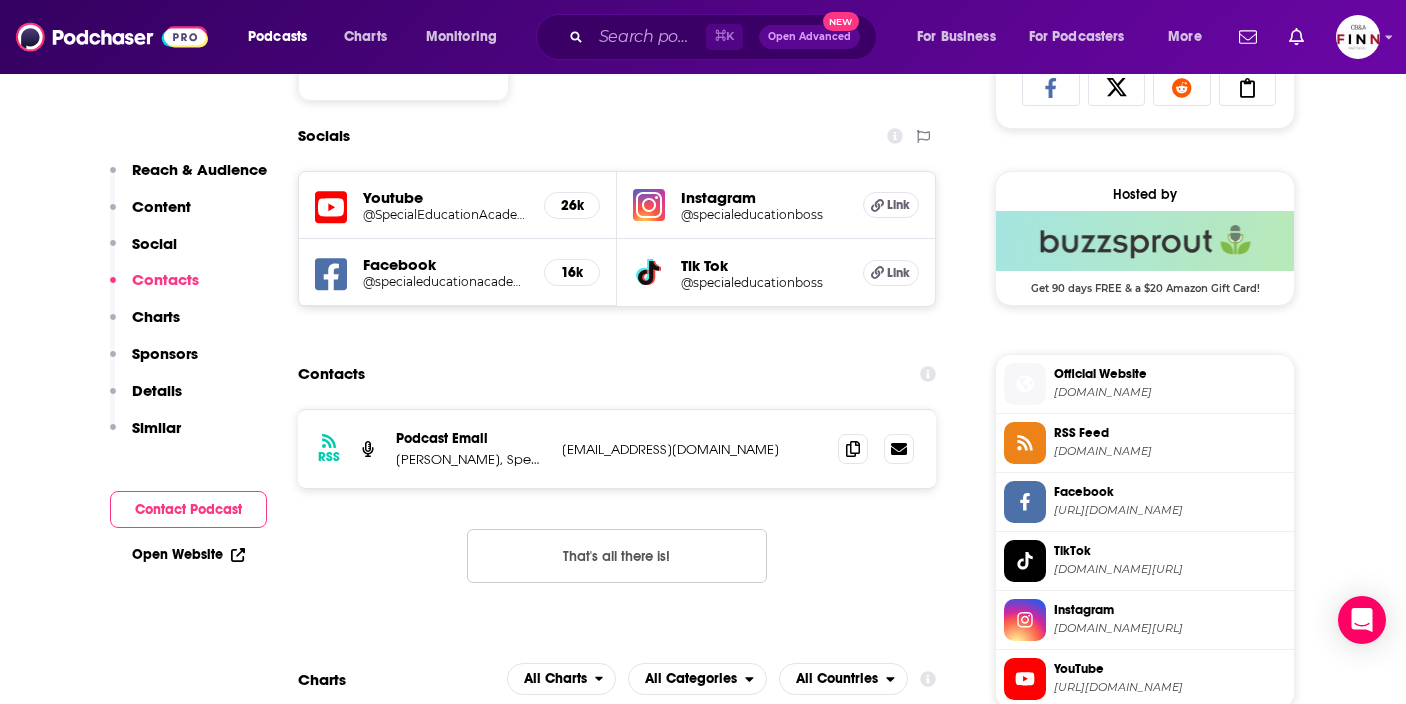scroll, scrollTop: 1444, scrollLeft: 0, axis: vertical 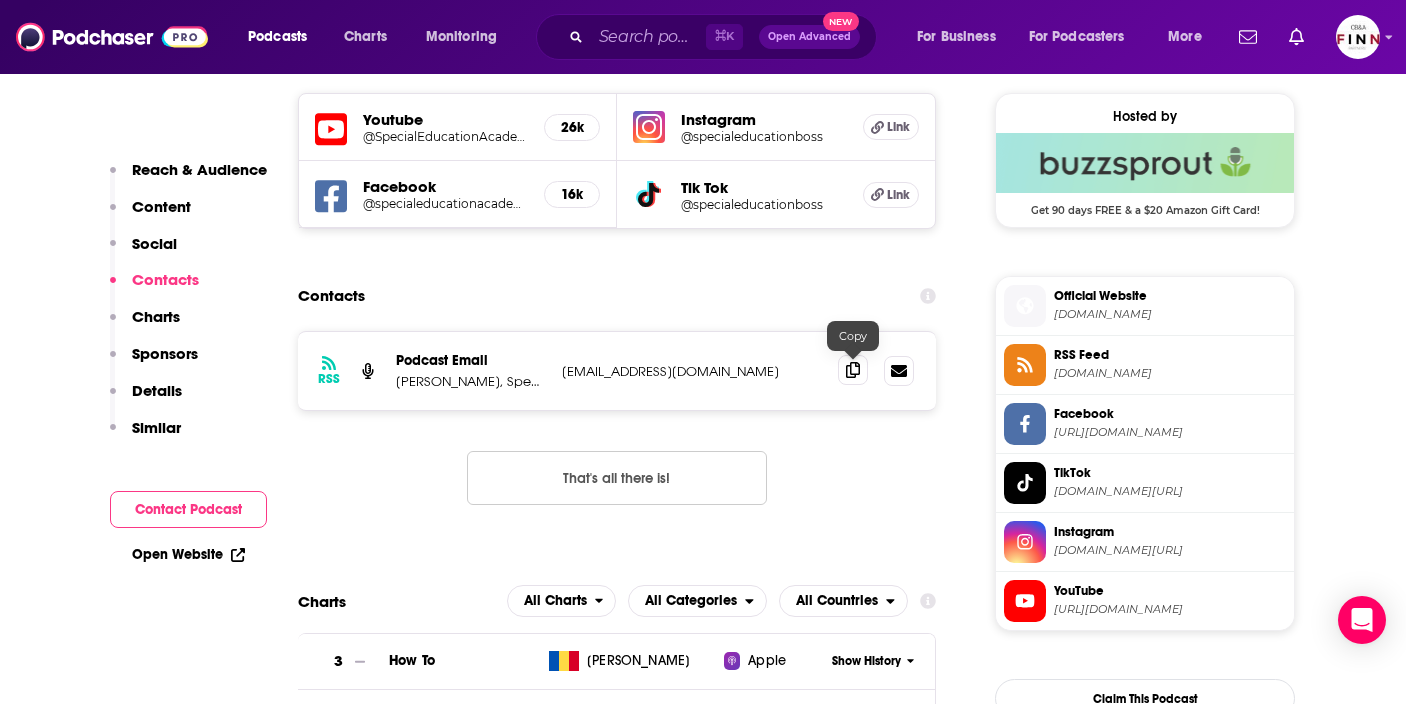 click at bounding box center [853, 370] 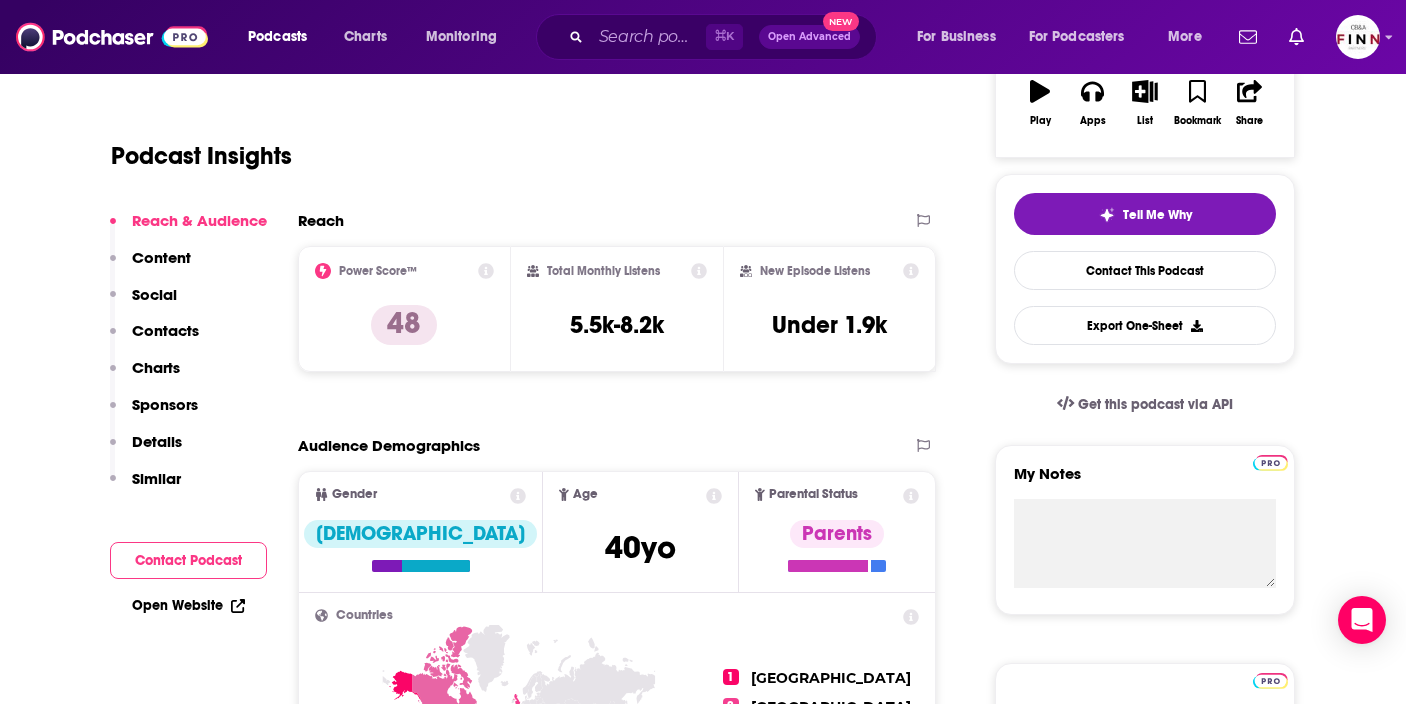 scroll, scrollTop: 0, scrollLeft: 0, axis: both 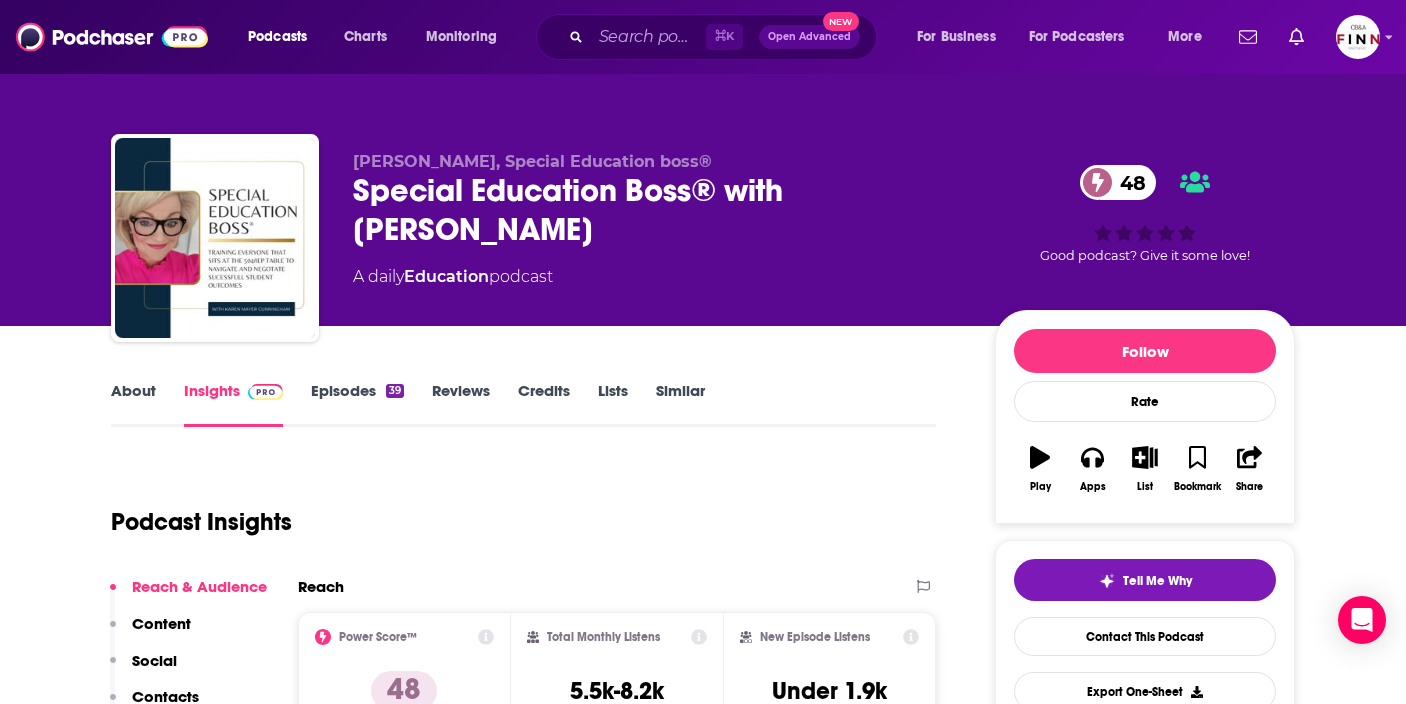click on "About" at bounding box center (133, 404) 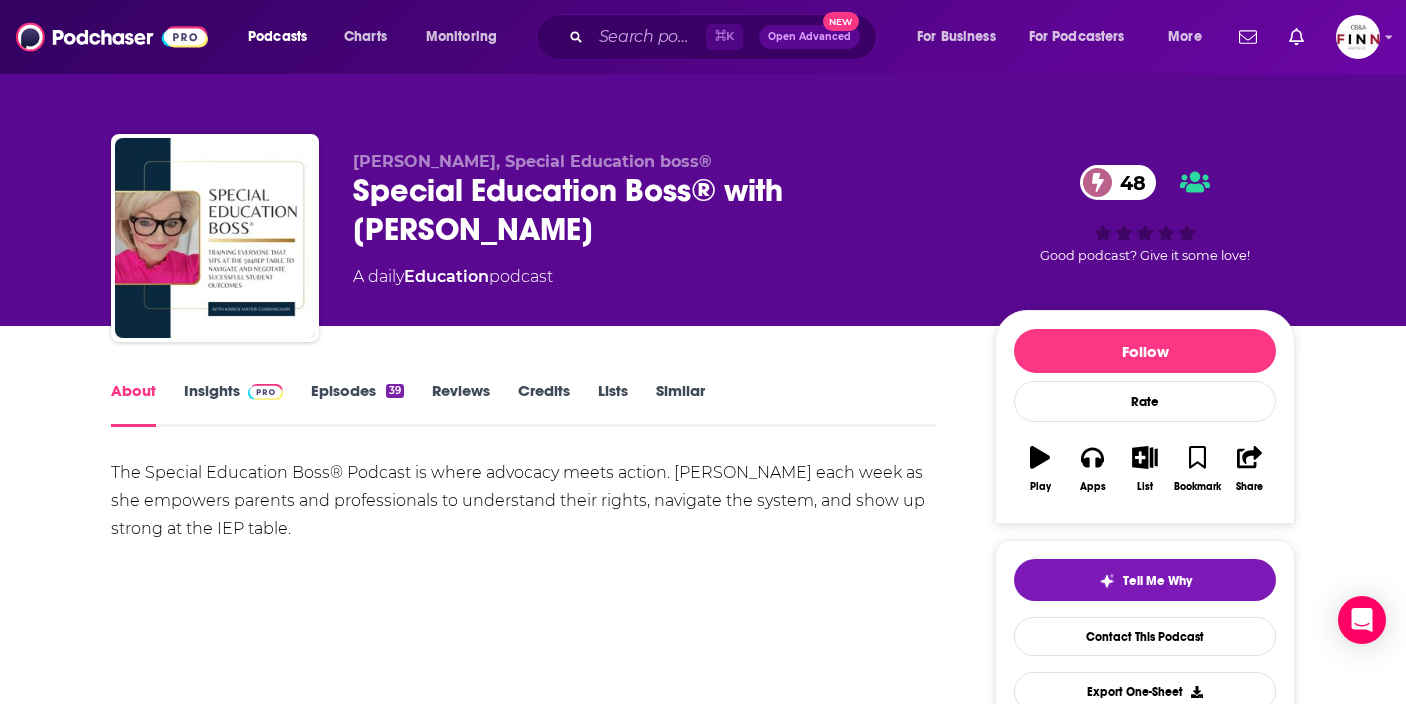 click on "Episodes 39" at bounding box center (357, 404) 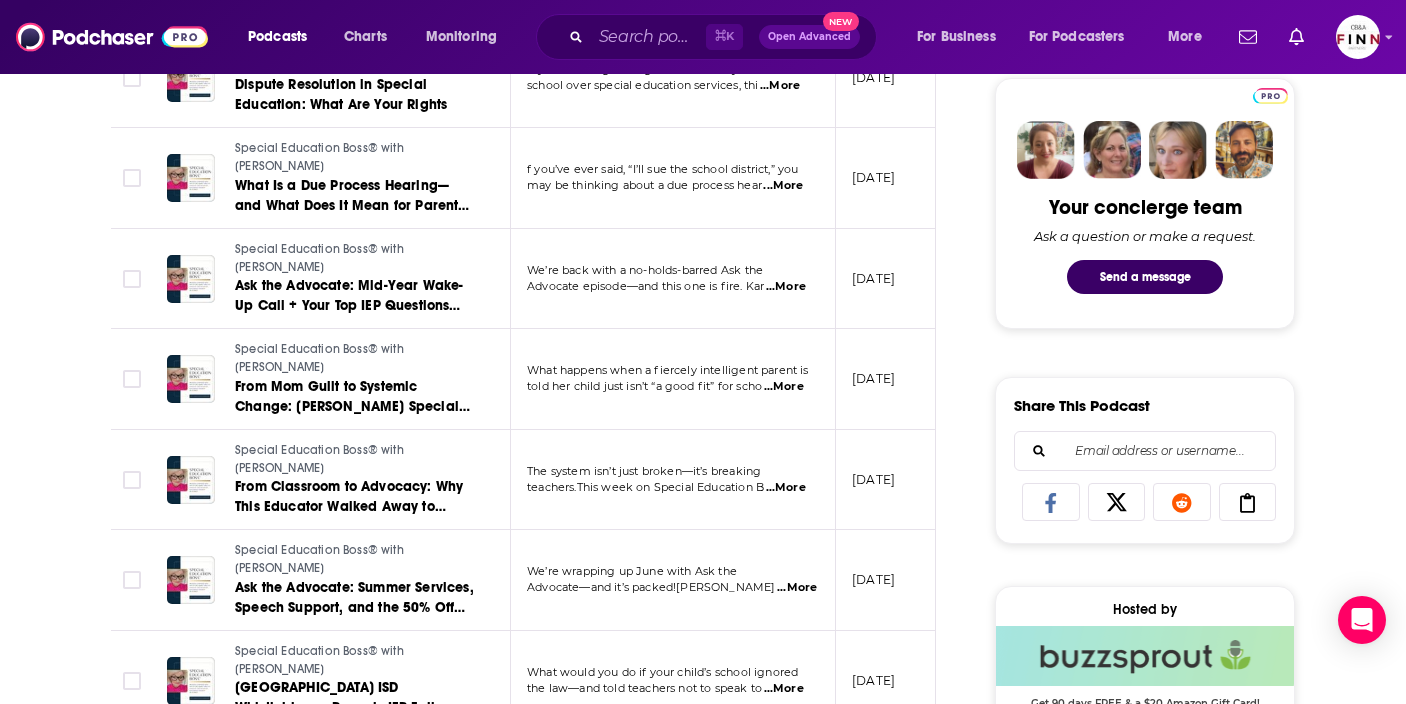scroll, scrollTop: 1010, scrollLeft: 0, axis: vertical 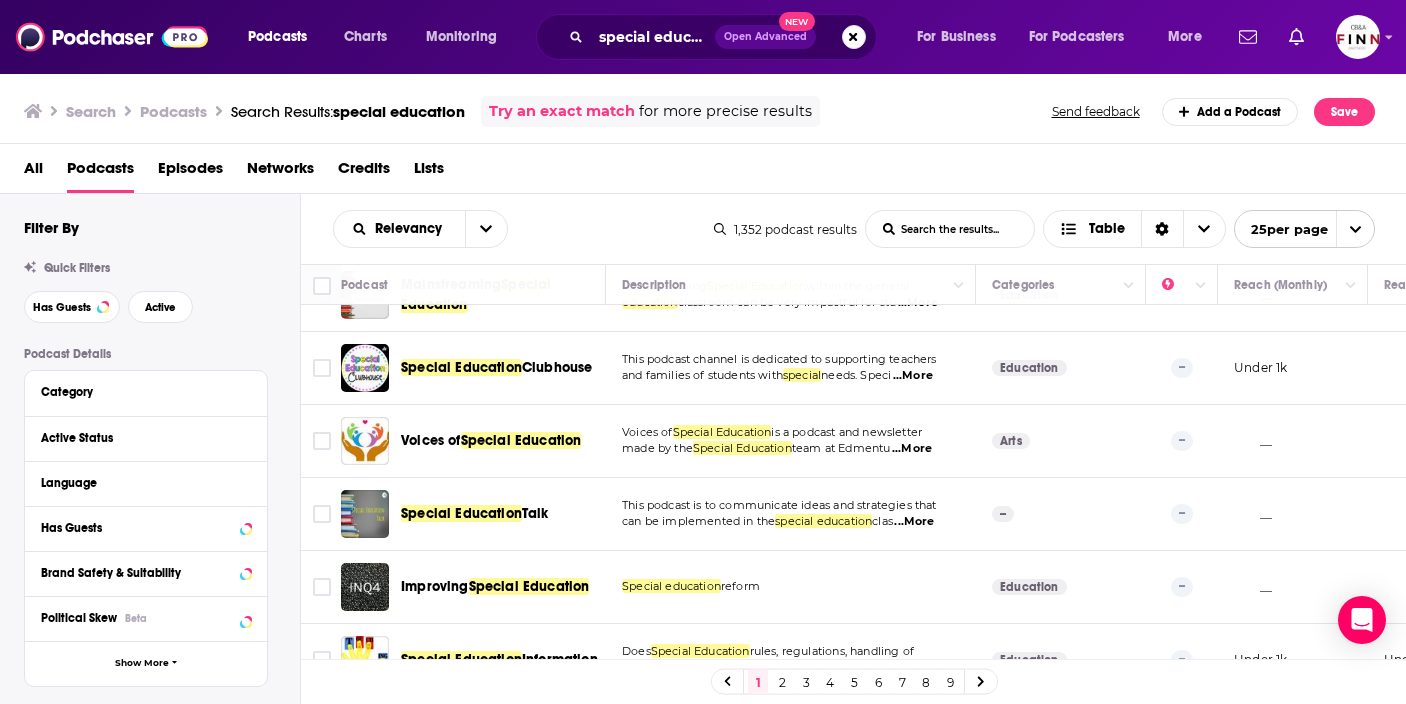 click on "Episodes" at bounding box center (190, 172) 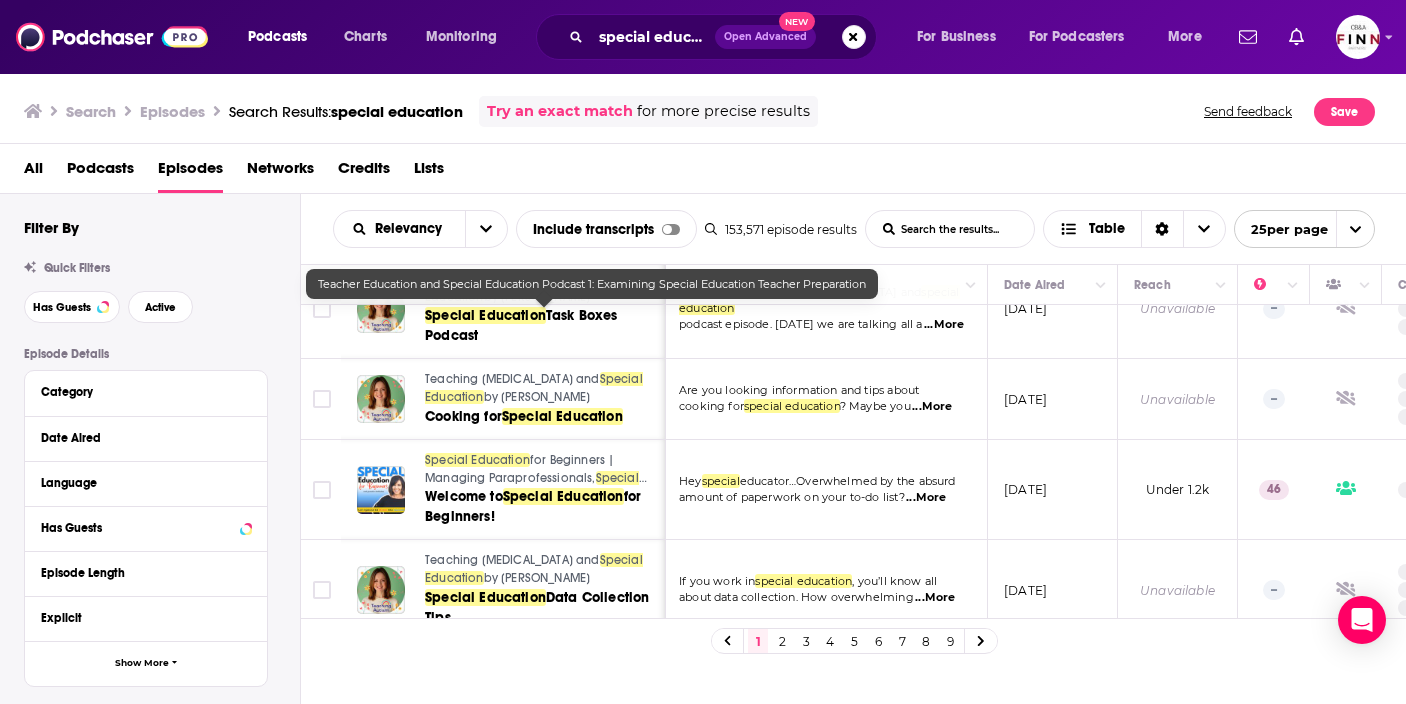 scroll, scrollTop: 398, scrollLeft: 3, axis: both 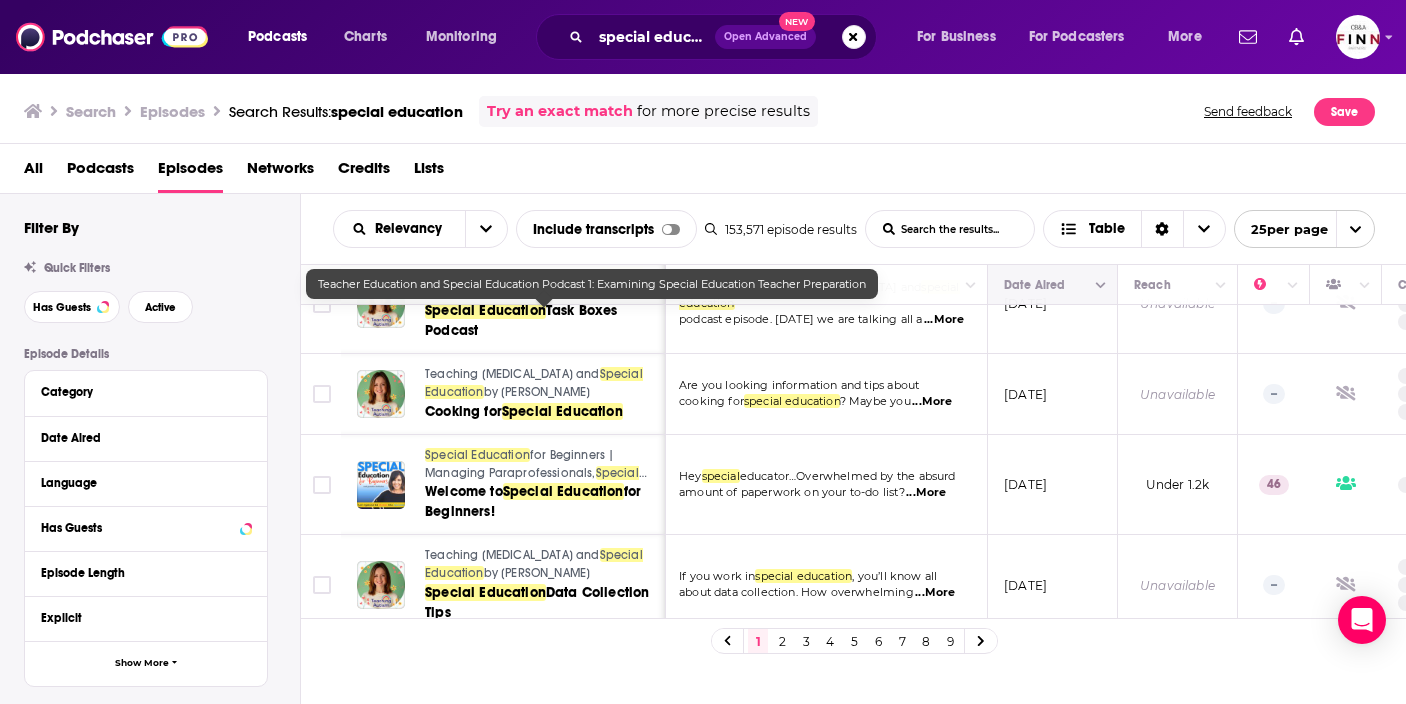 click at bounding box center (1050, 285) 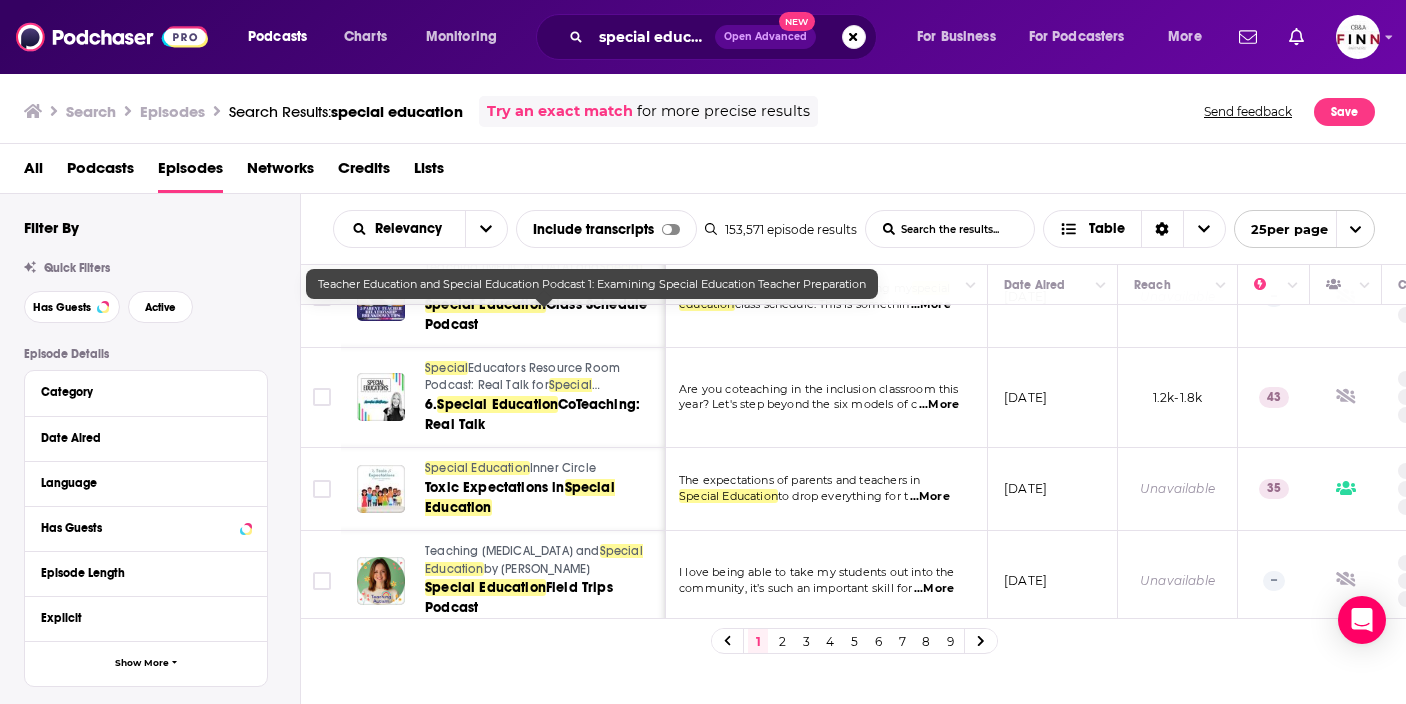 scroll, scrollTop: 1665, scrollLeft: 3, axis: both 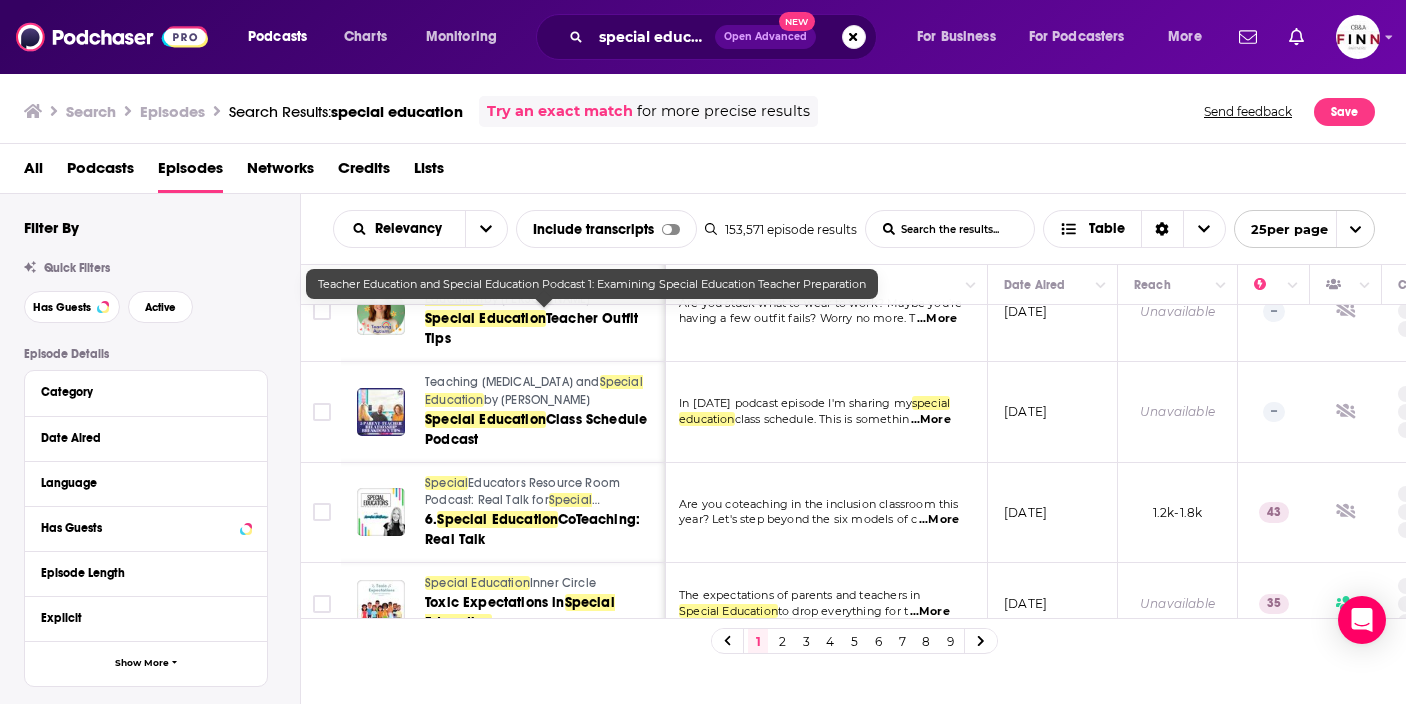 click on "2" at bounding box center (782, 641) 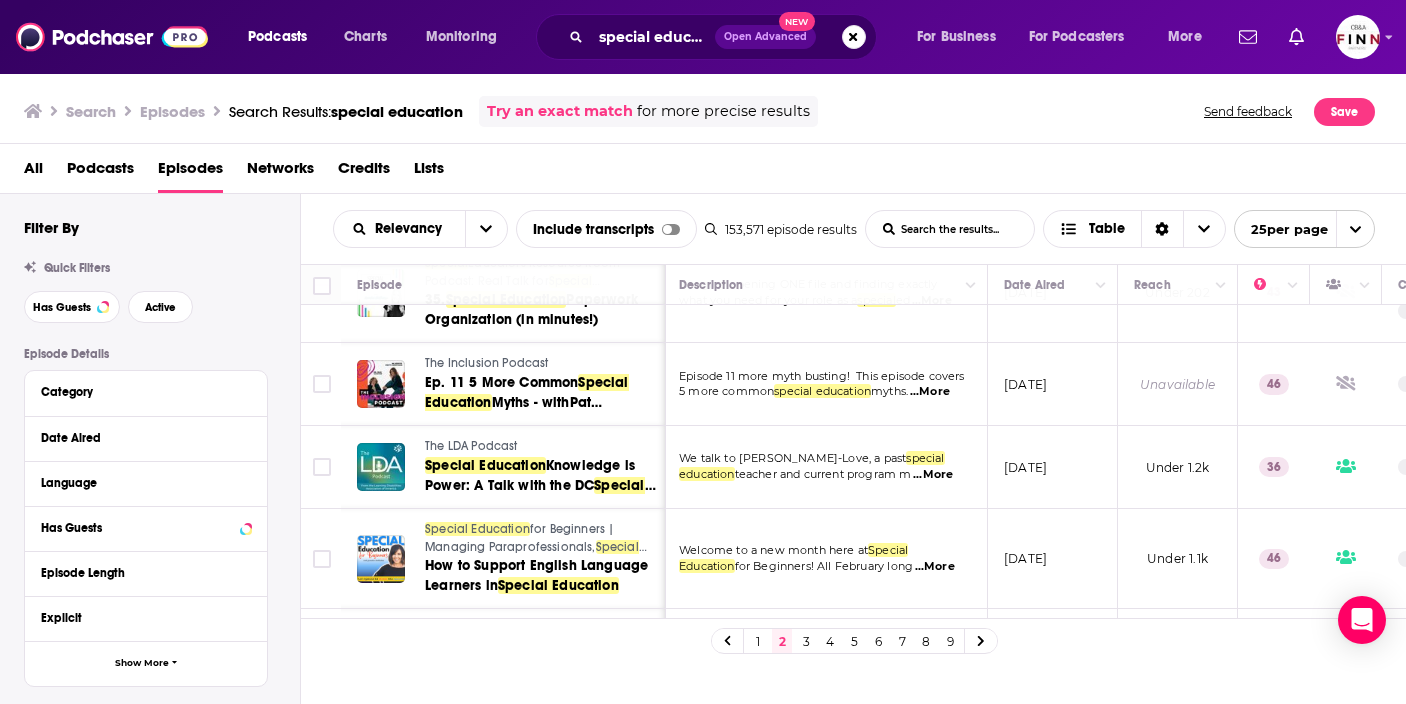 scroll, scrollTop: 546, scrollLeft: 3, axis: both 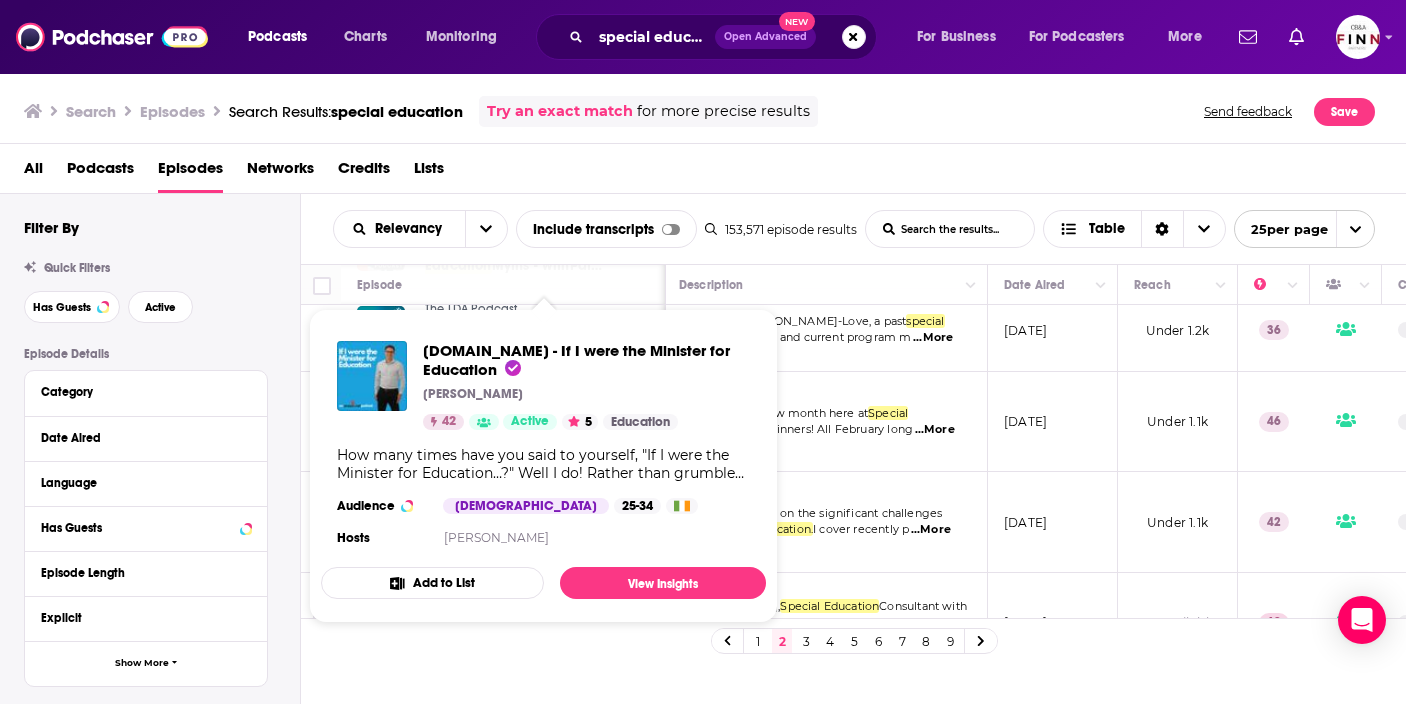 click on "Welcome to a new month here at  Special Education  for Beginners! All February long  ...More" at bounding box center (825, 422) 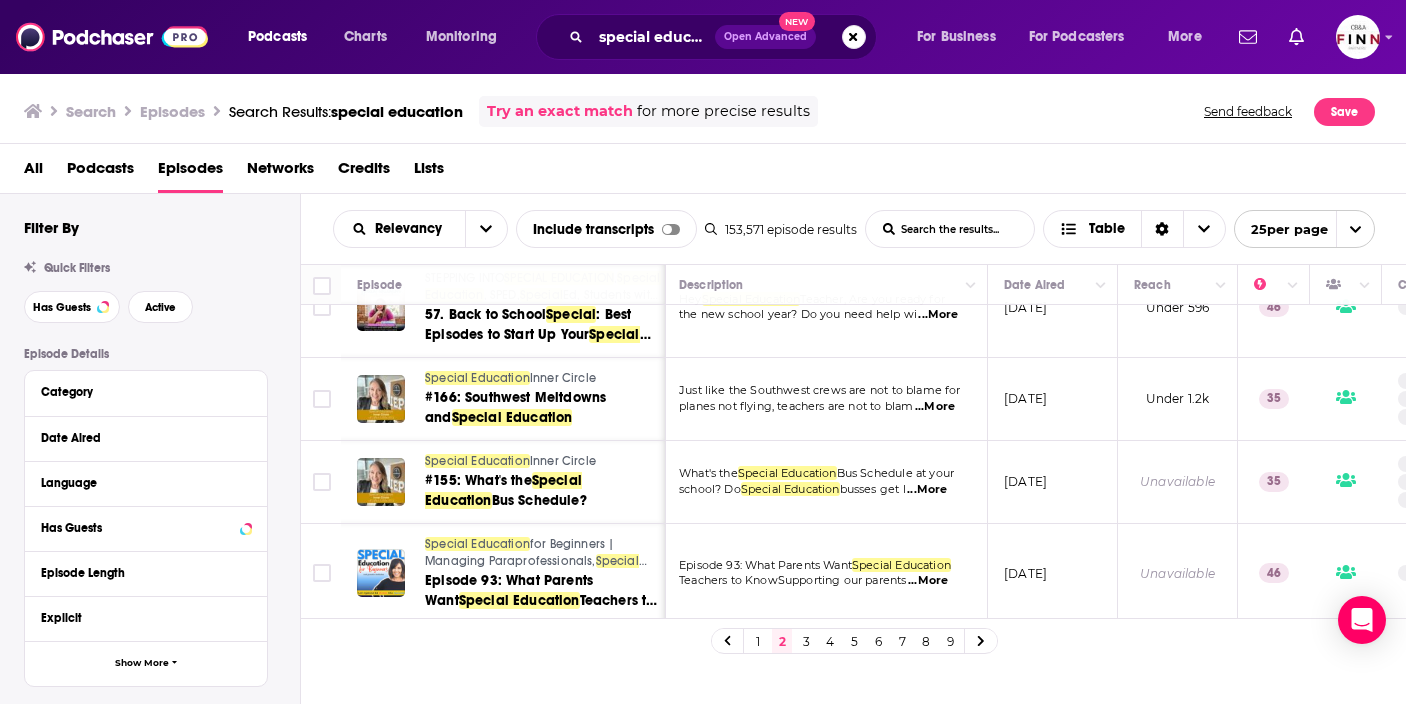 scroll, scrollTop: 1953, scrollLeft: 3, axis: both 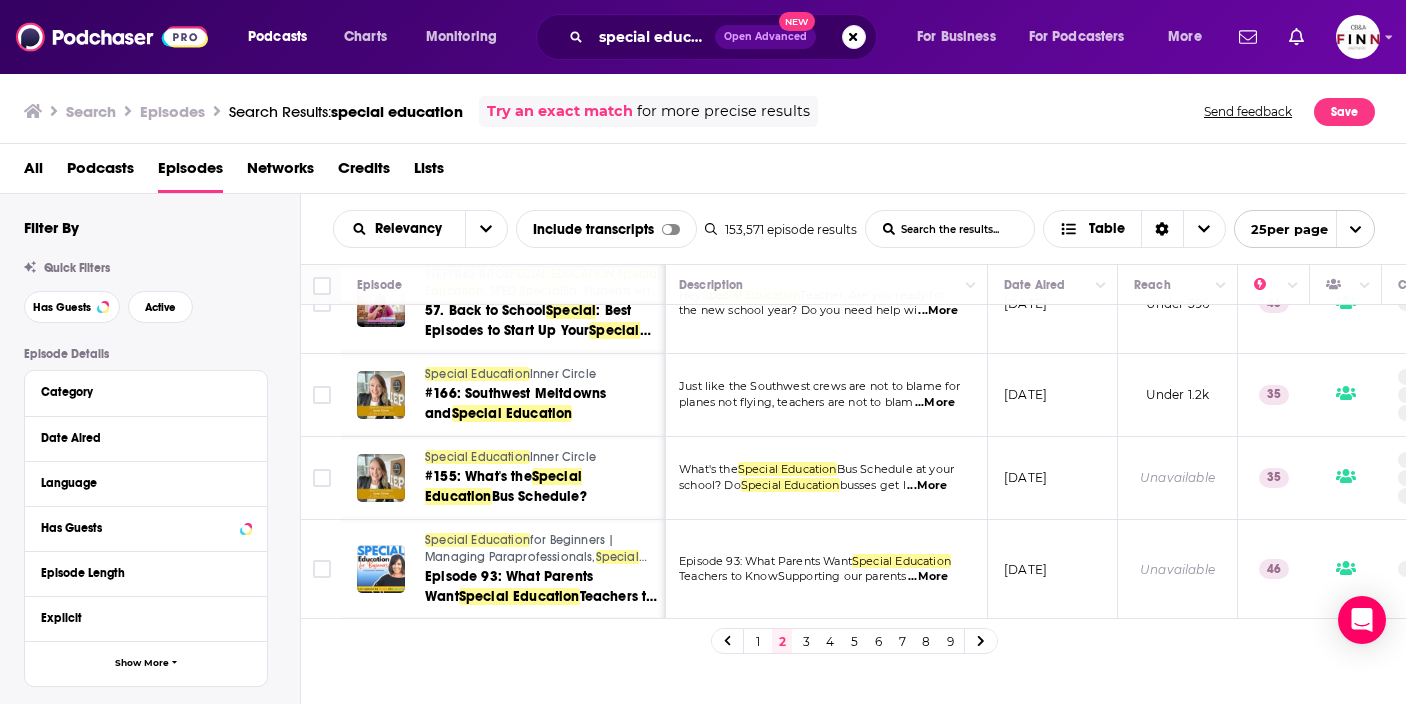 click on "3" at bounding box center [806, 641] 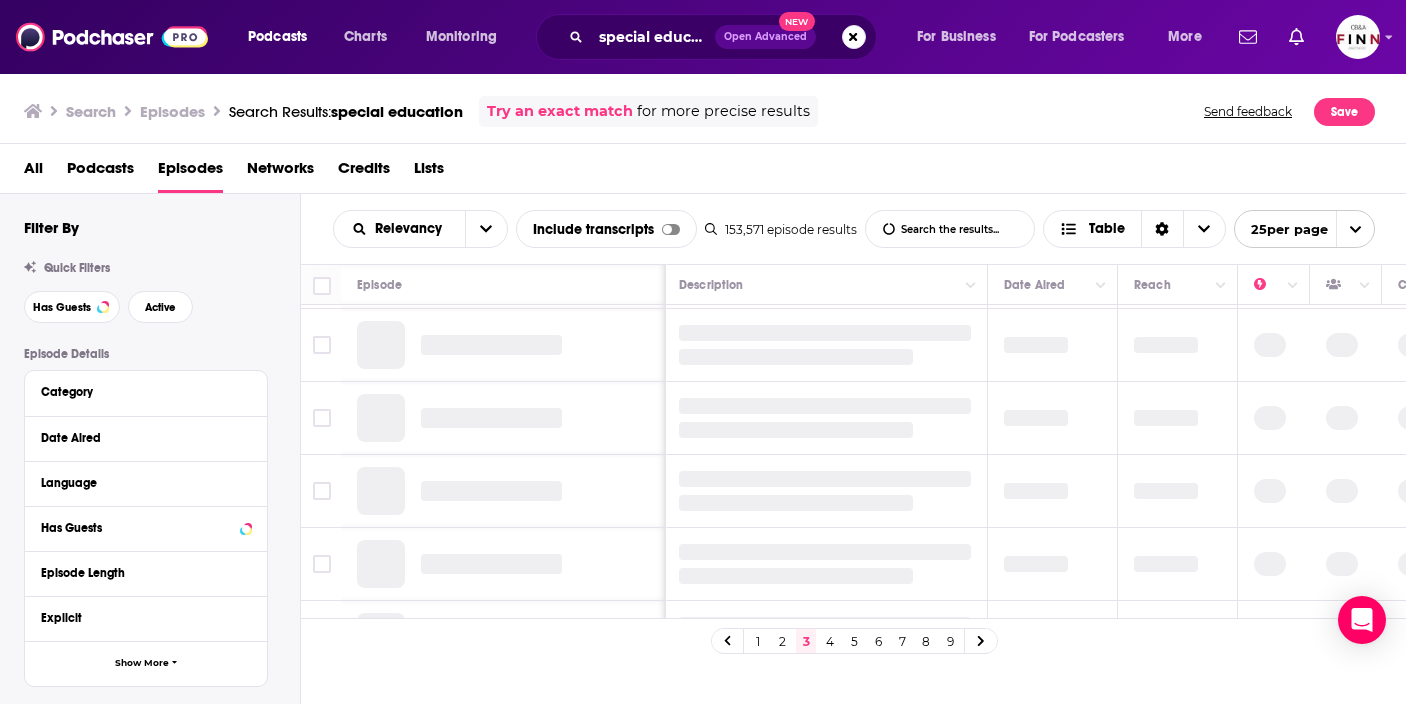 scroll, scrollTop: 0, scrollLeft: 3, axis: horizontal 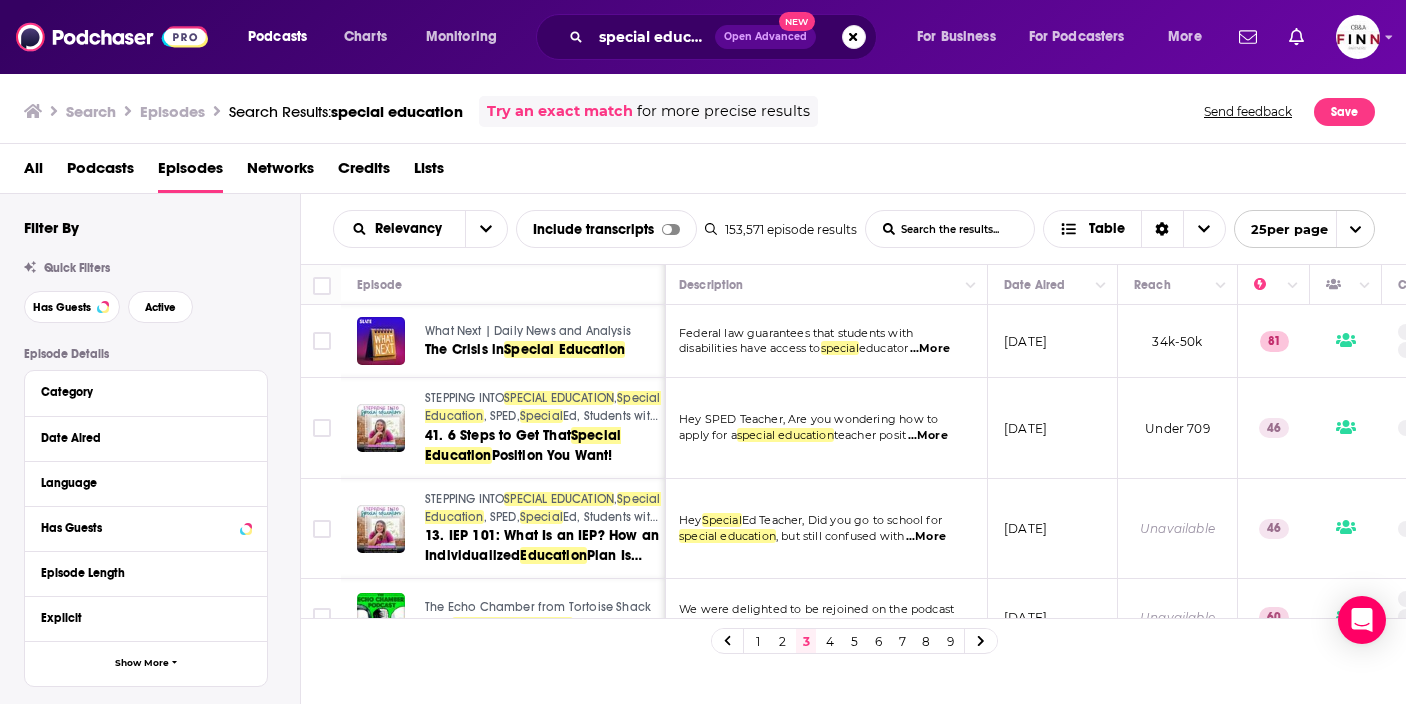 click on "Podcasts" at bounding box center [100, 172] 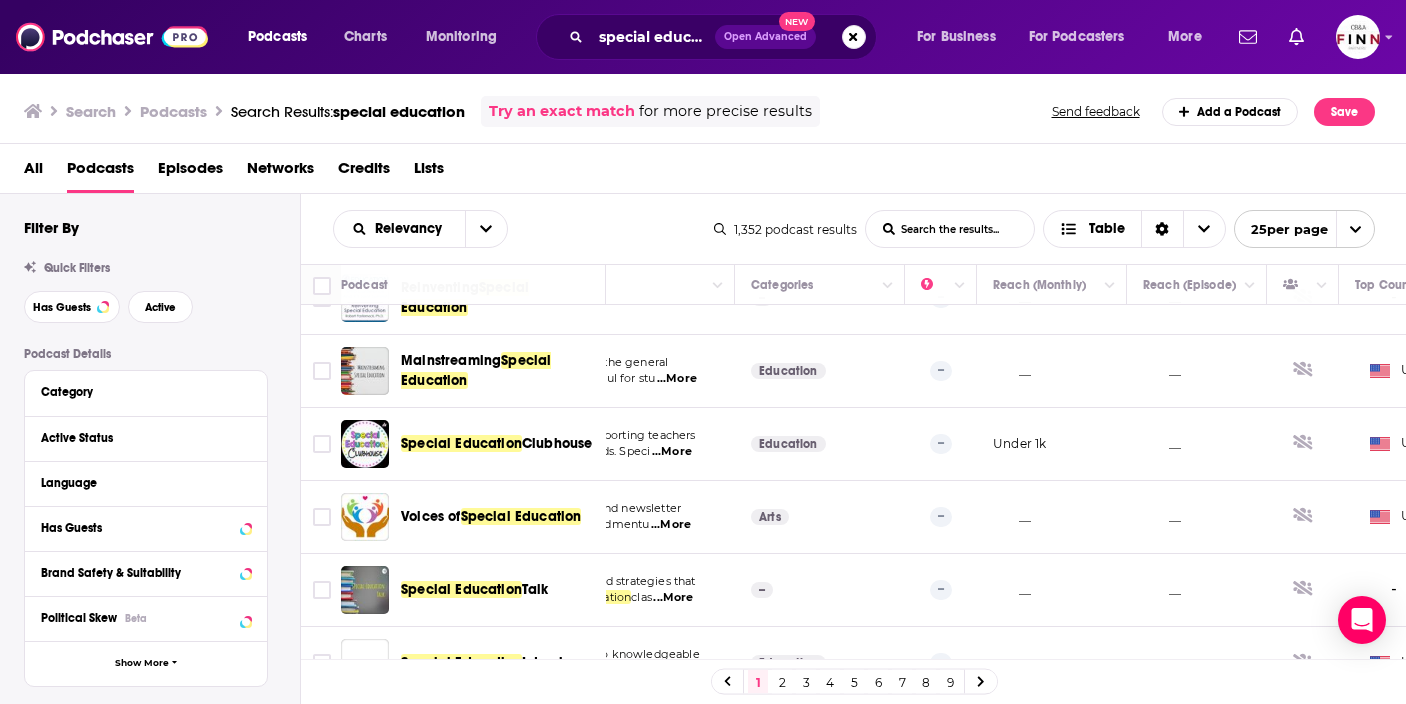 scroll, scrollTop: 1730, scrollLeft: 241, axis: both 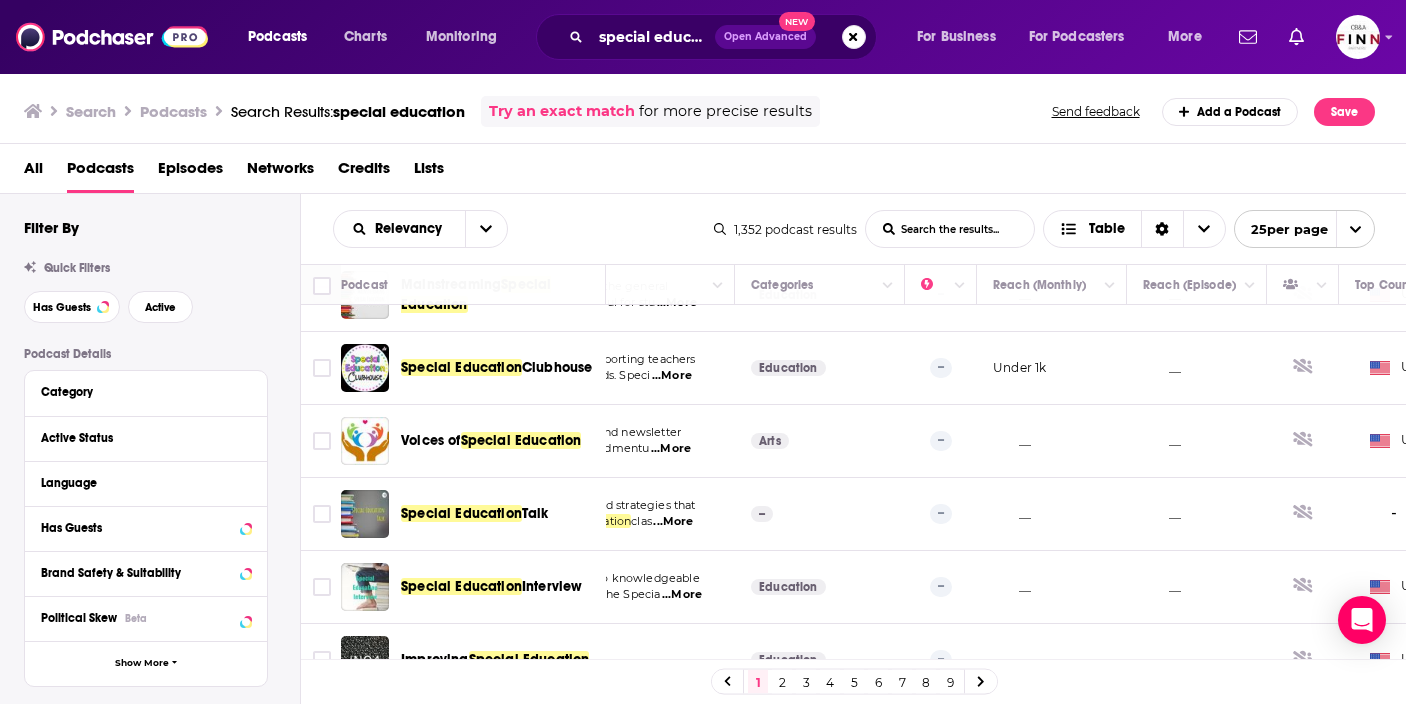 click on "2" at bounding box center [782, 682] 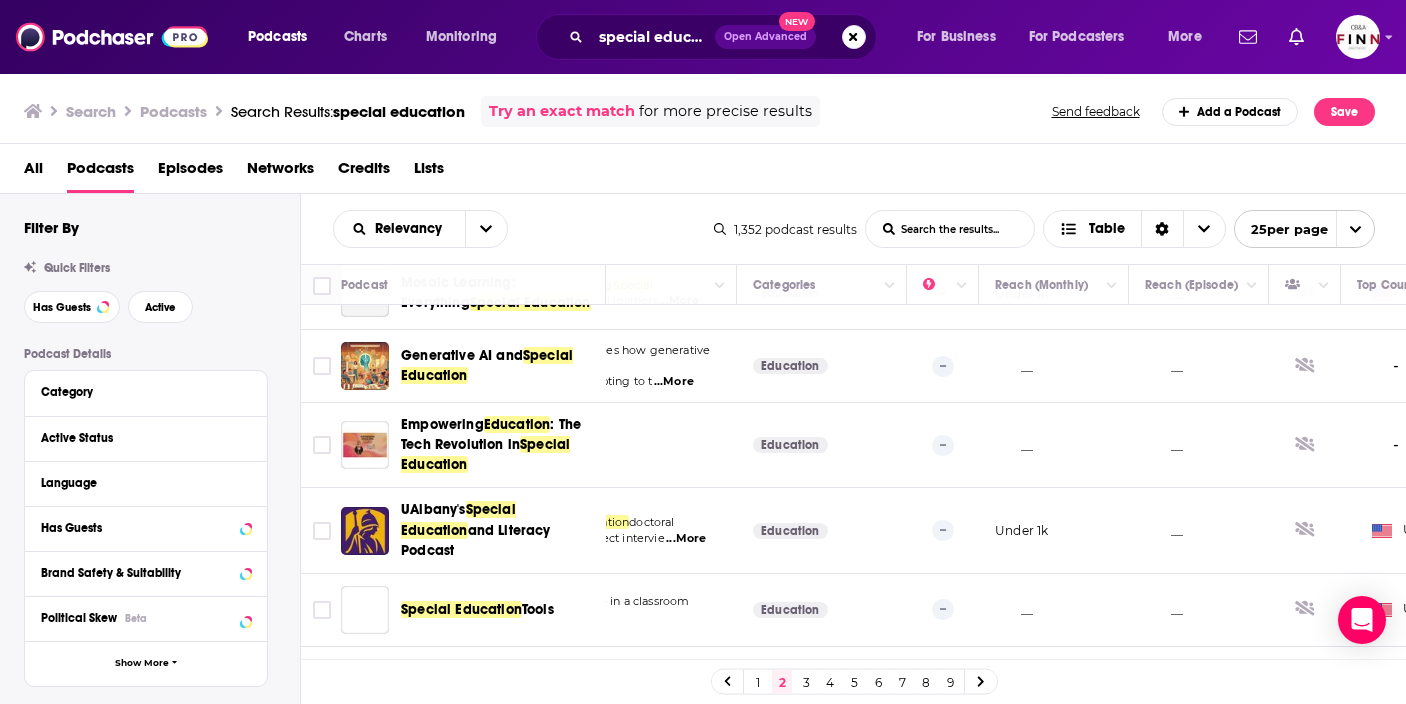 scroll, scrollTop: 1486, scrollLeft: 239, axis: both 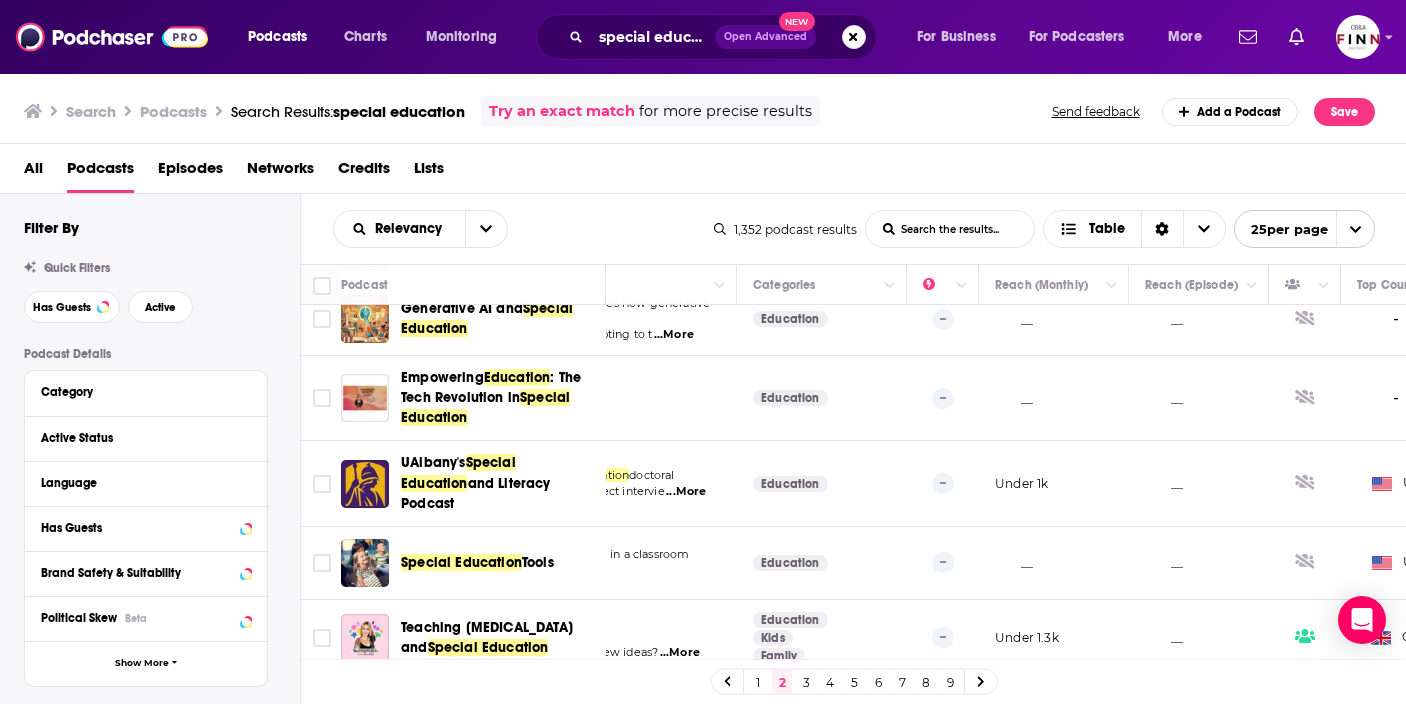 click on "3" at bounding box center (806, 682) 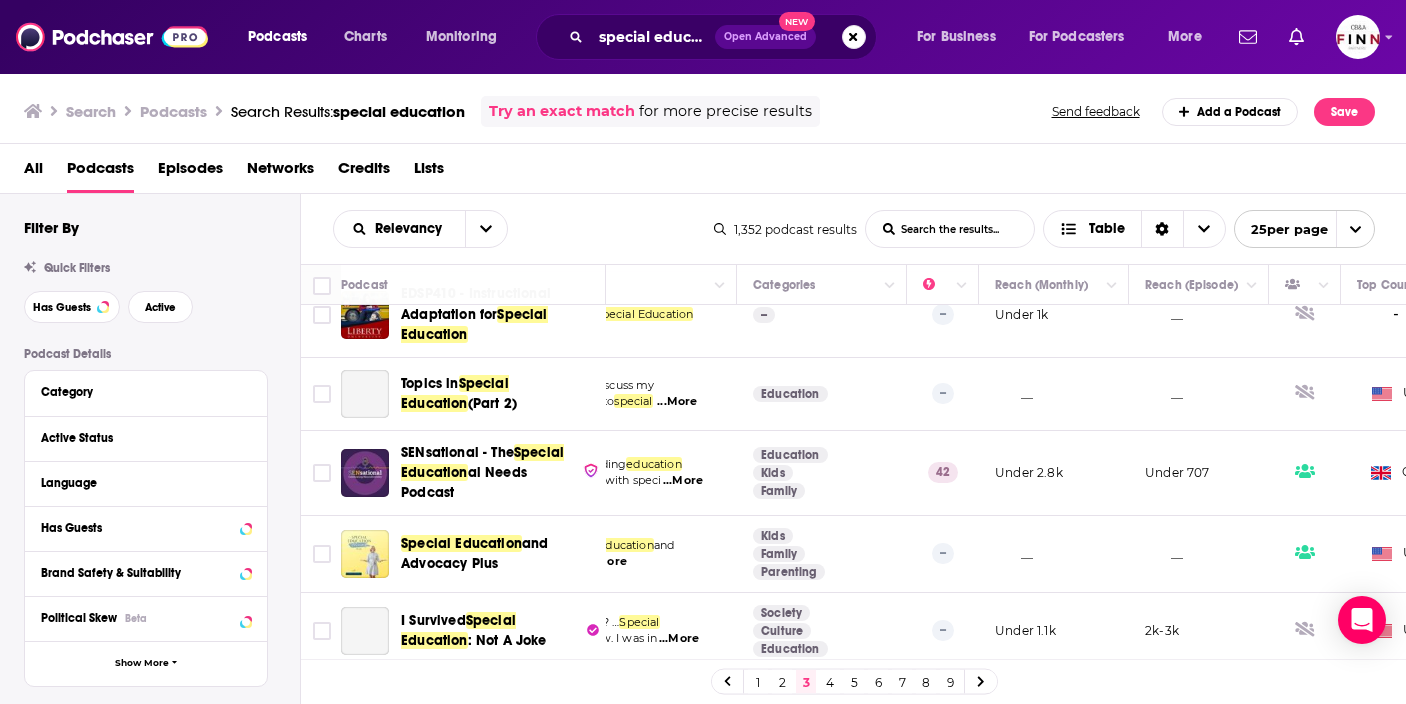 scroll, scrollTop: 500, scrollLeft: 239, axis: both 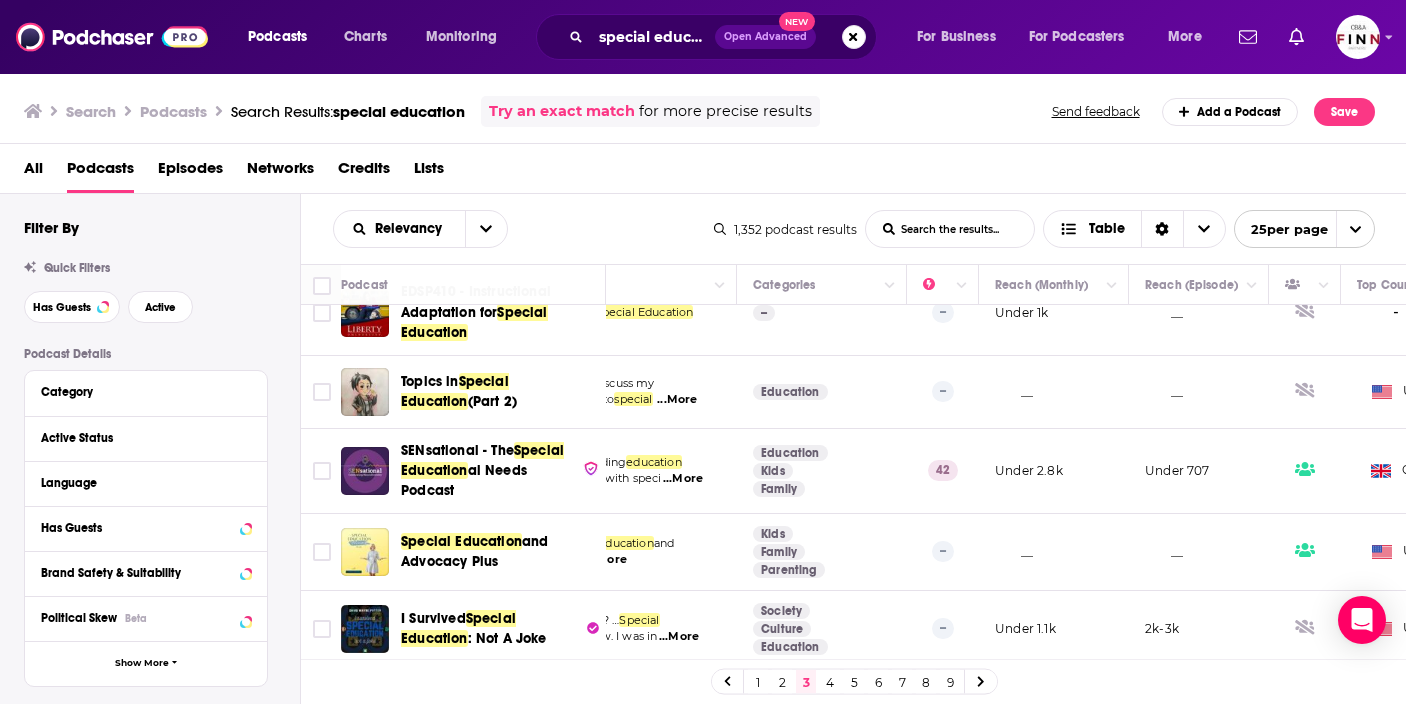 click on "Podcasts Charts Monitoring special education Open Advanced New For Business For Podcasters More Podcasts Charts Monitoring For Business For Podcasters More Search Podcasts Search Results:   special education Try an exact match for more precise results Send feedback Add a Podcast Save All Podcasts Episodes Networks Credits Lists Filter By Quick Filters Has Guests Active Podcast Details Category Active Status Language Has Guests Brand Safety & Suitability Political Skew Beta Show More Audience & Reach Power Score™ Reach (Monthly) Reach (Episode Average) Gender Age Income Show More Saved Searches Select Relevancy List Search Input Search the results... Table 1,352   podcast   results List Search Input Search the results... Table 25  per page Podcast Description Categories Reach (Monthly) Reach (Episode) Top Country Special Education  is Failing Children A brief overview of the insufficient  special education system and how  special  needs children's educatio  ...More Education -- __ __   US Special Education" at bounding box center (703, 352) 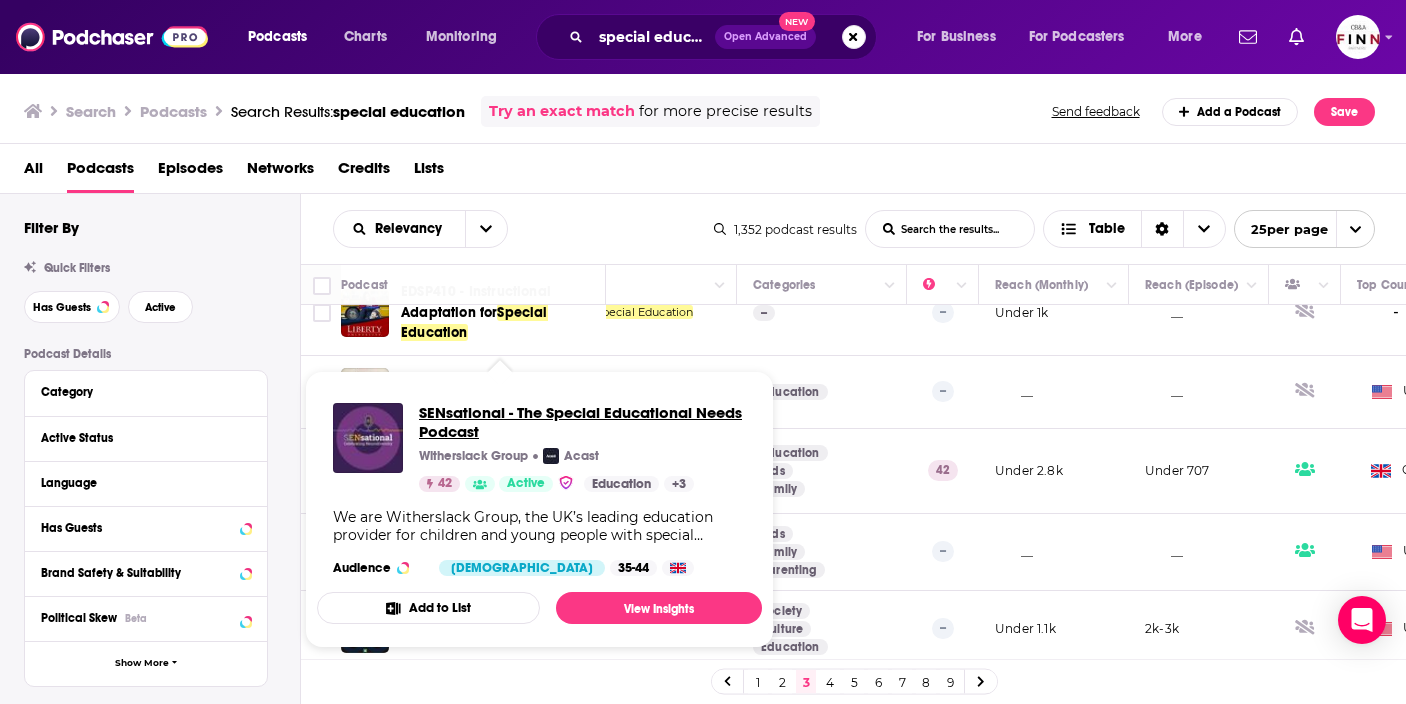 click on "SENsational - The Special Educational Needs Podcast" at bounding box center [582, 422] 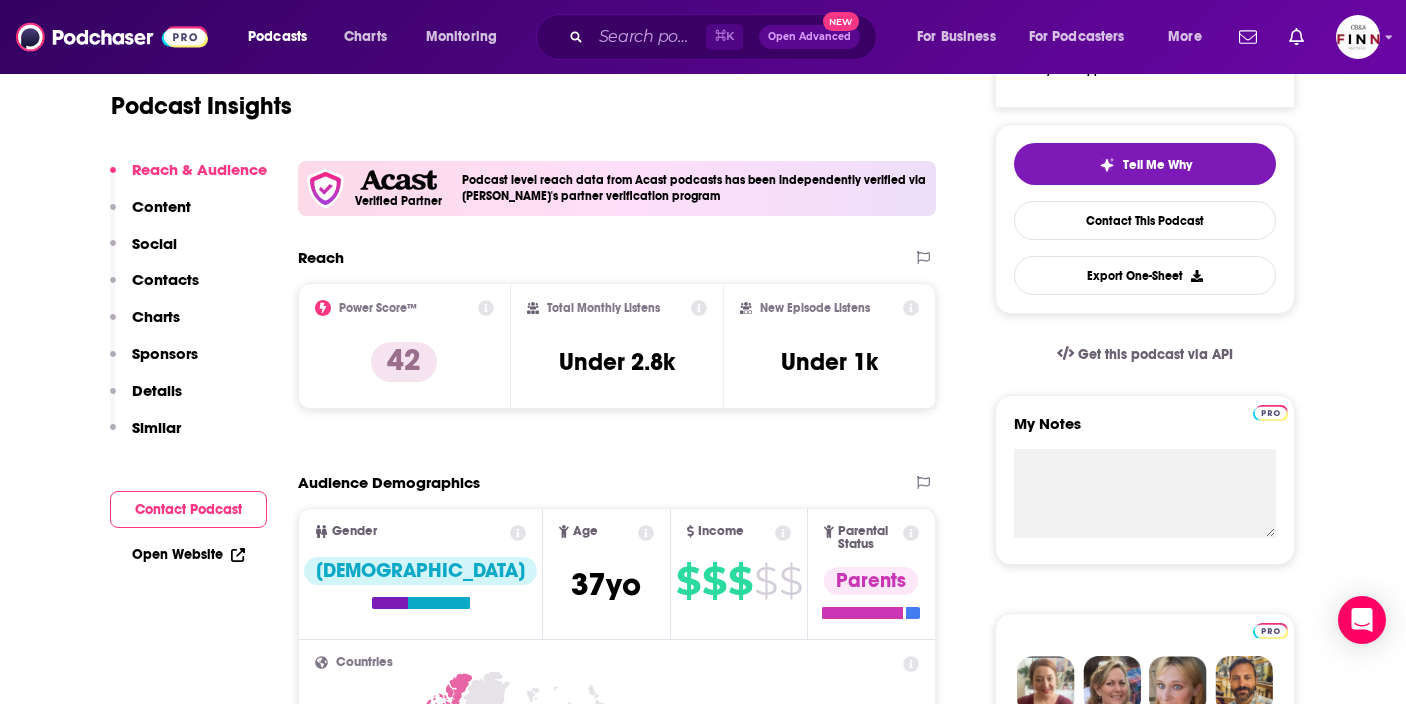 scroll, scrollTop: 415, scrollLeft: 0, axis: vertical 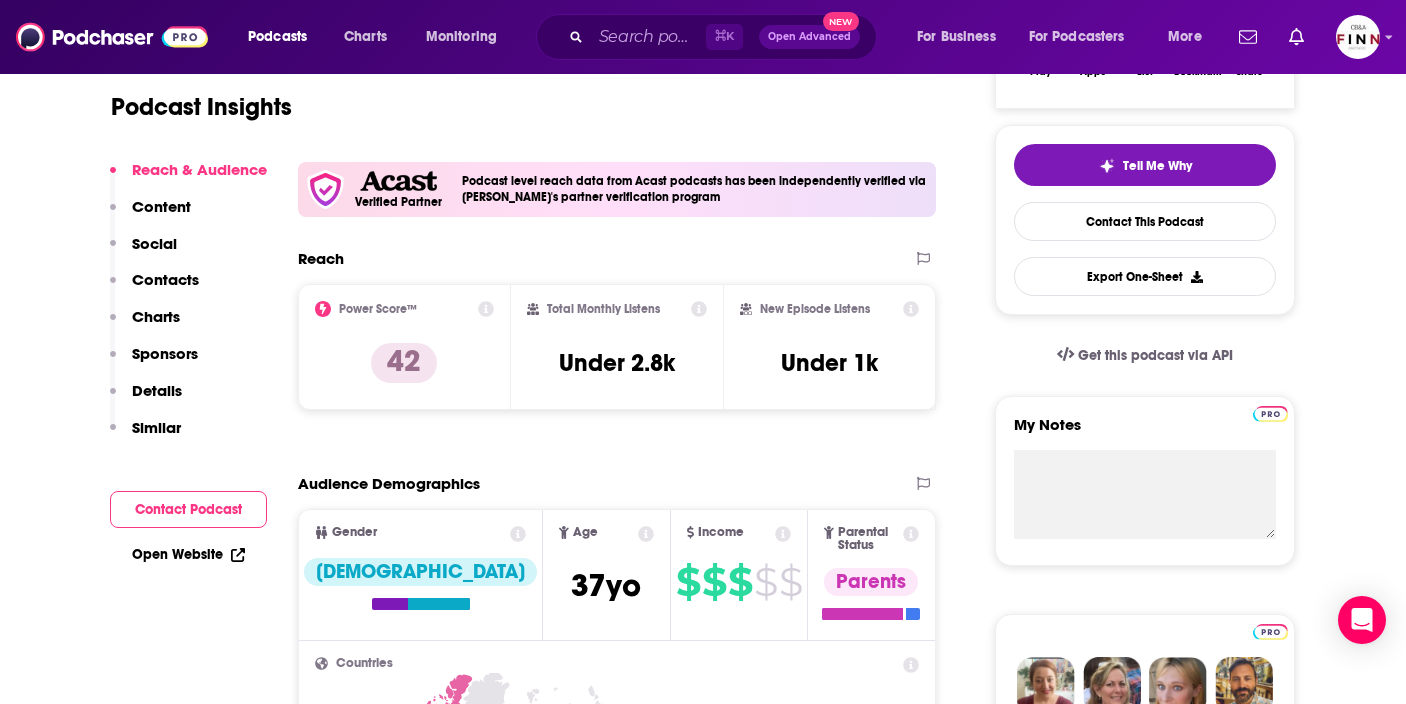 click on "Contacts" at bounding box center [165, 279] 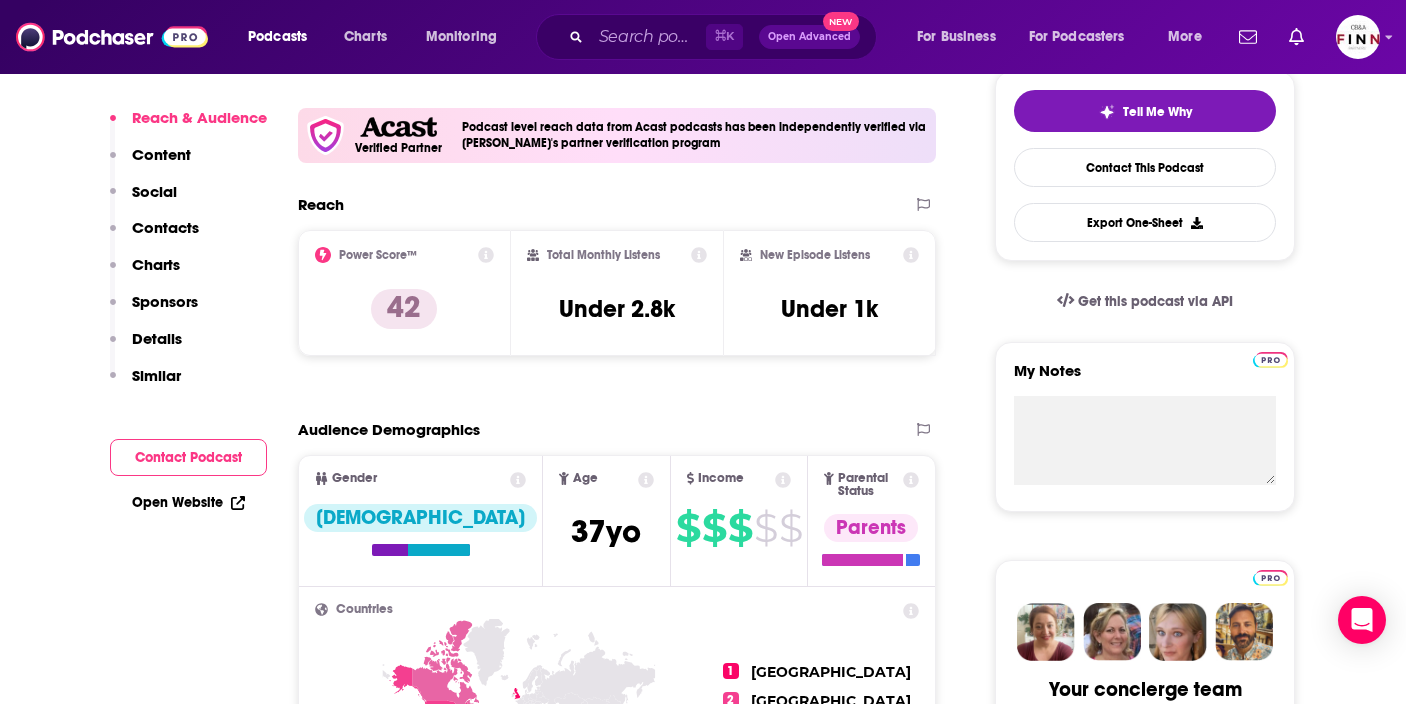scroll, scrollTop: 0, scrollLeft: 0, axis: both 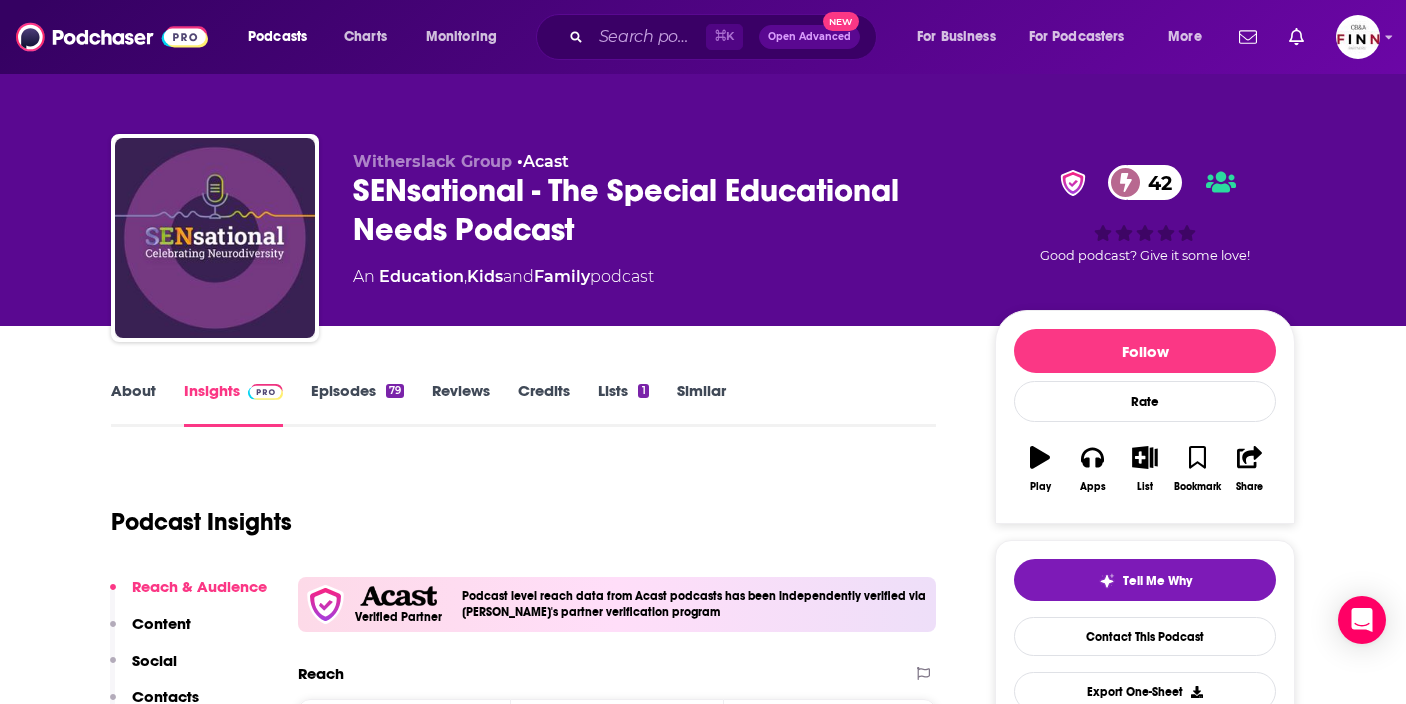 click on "About" at bounding box center [133, 404] 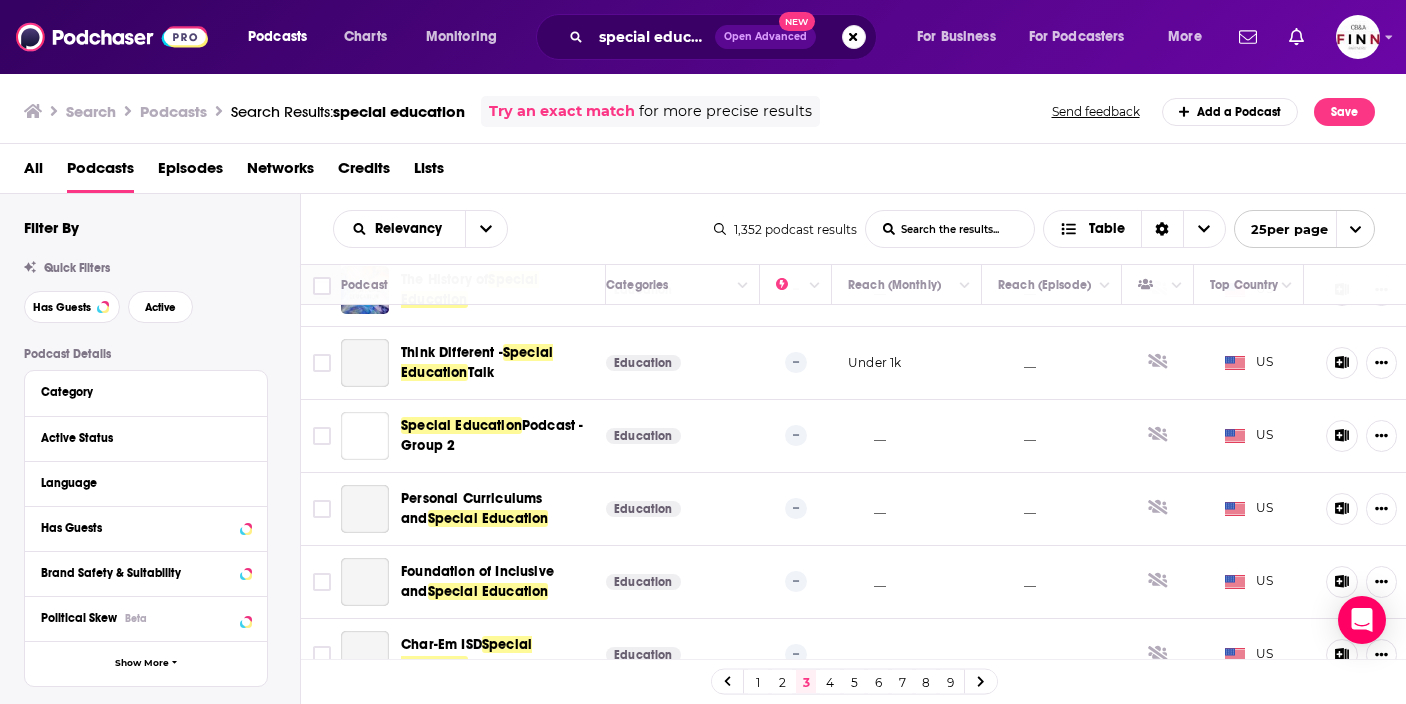 scroll, scrollTop: 1550, scrollLeft: 386, axis: both 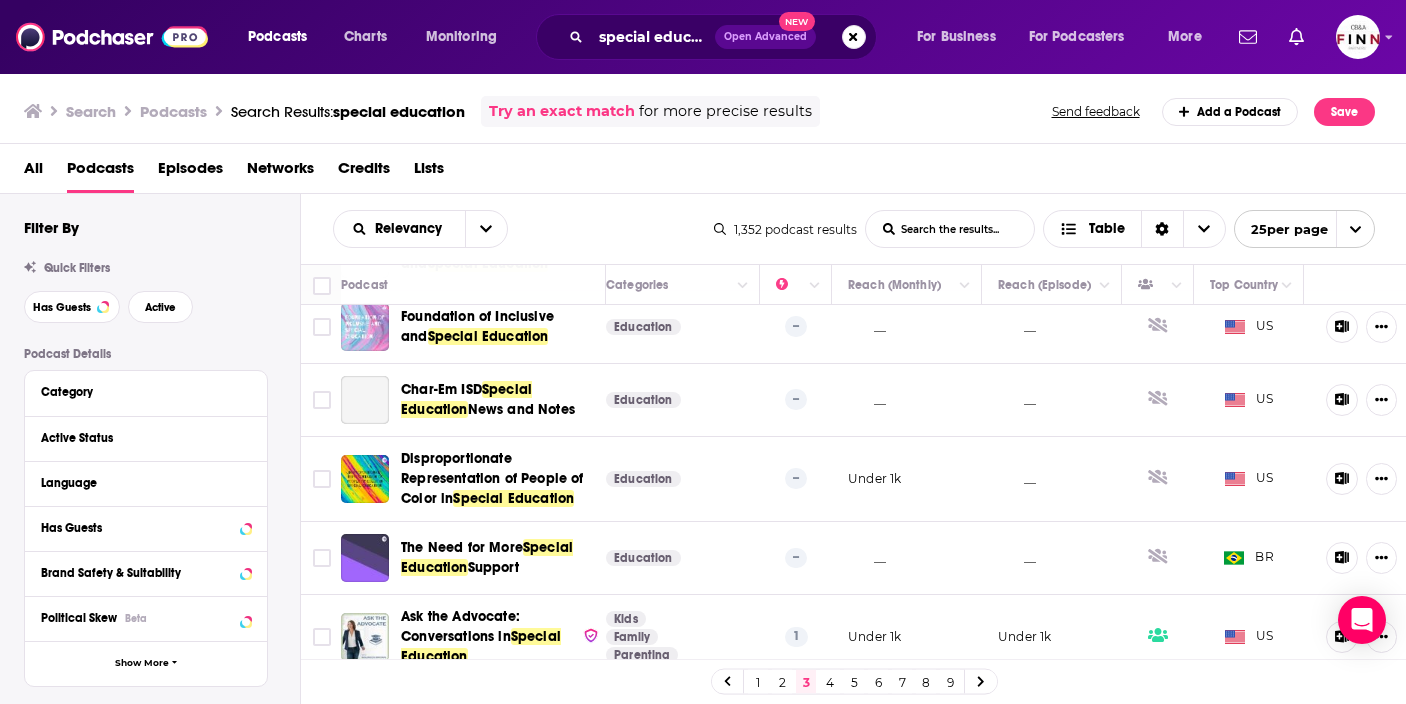 click on "4" at bounding box center (830, 682) 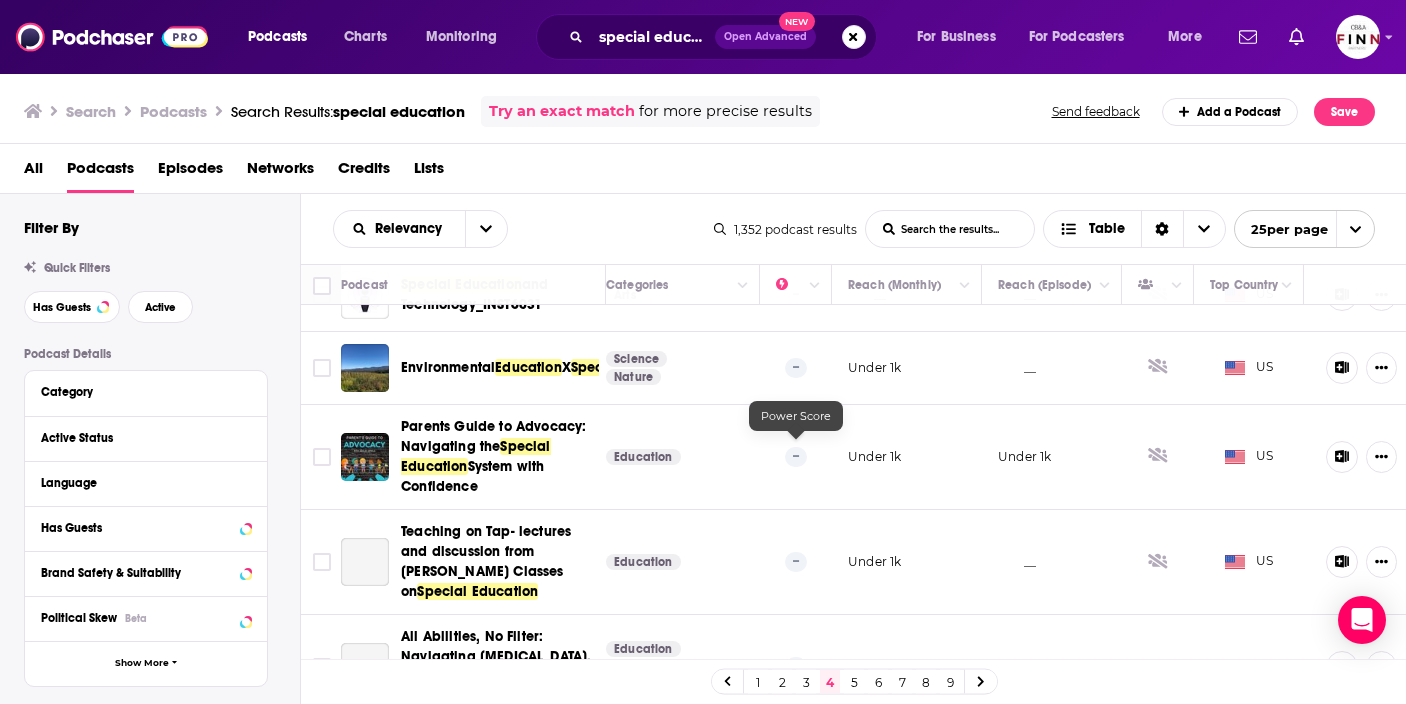 scroll, scrollTop: 1774, scrollLeft: 386, axis: both 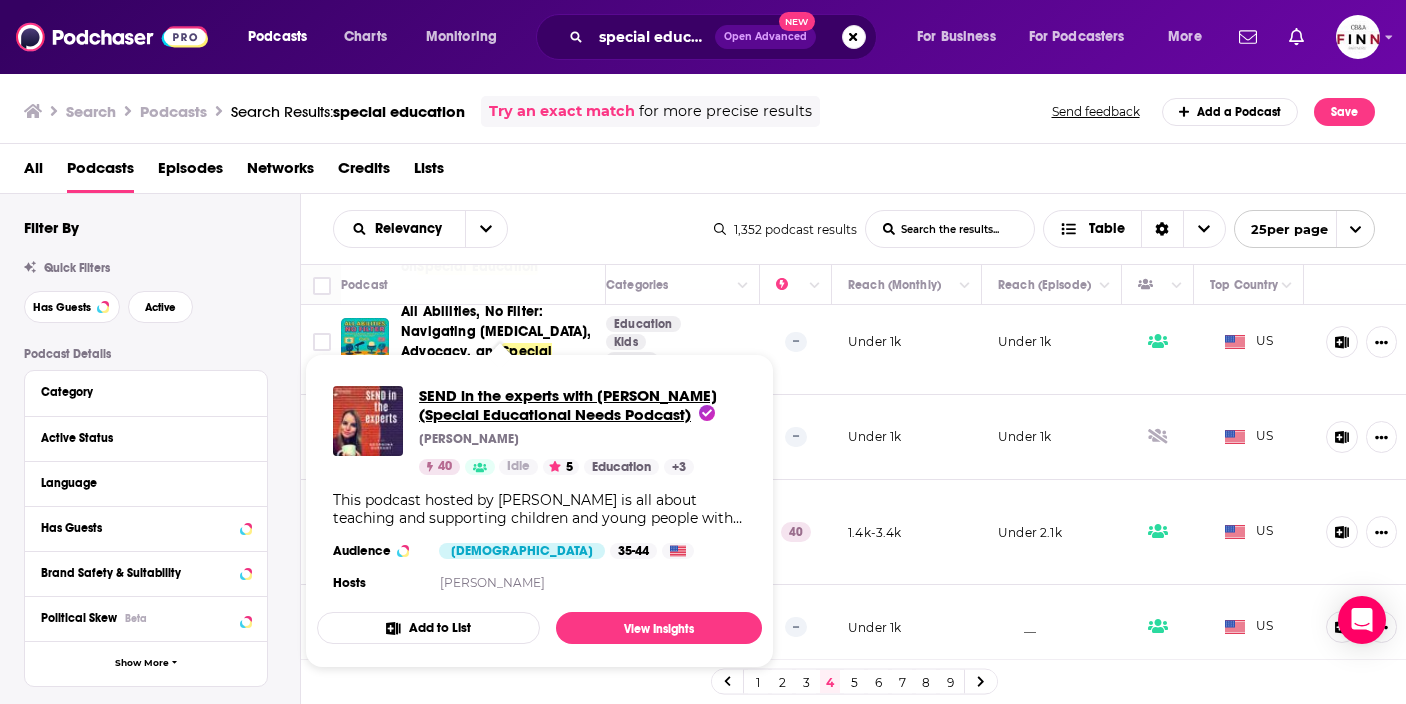 click on "SEND in the experts with [PERSON_NAME] (Special Educational Needs Podcast)" at bounding box center [568, 405] 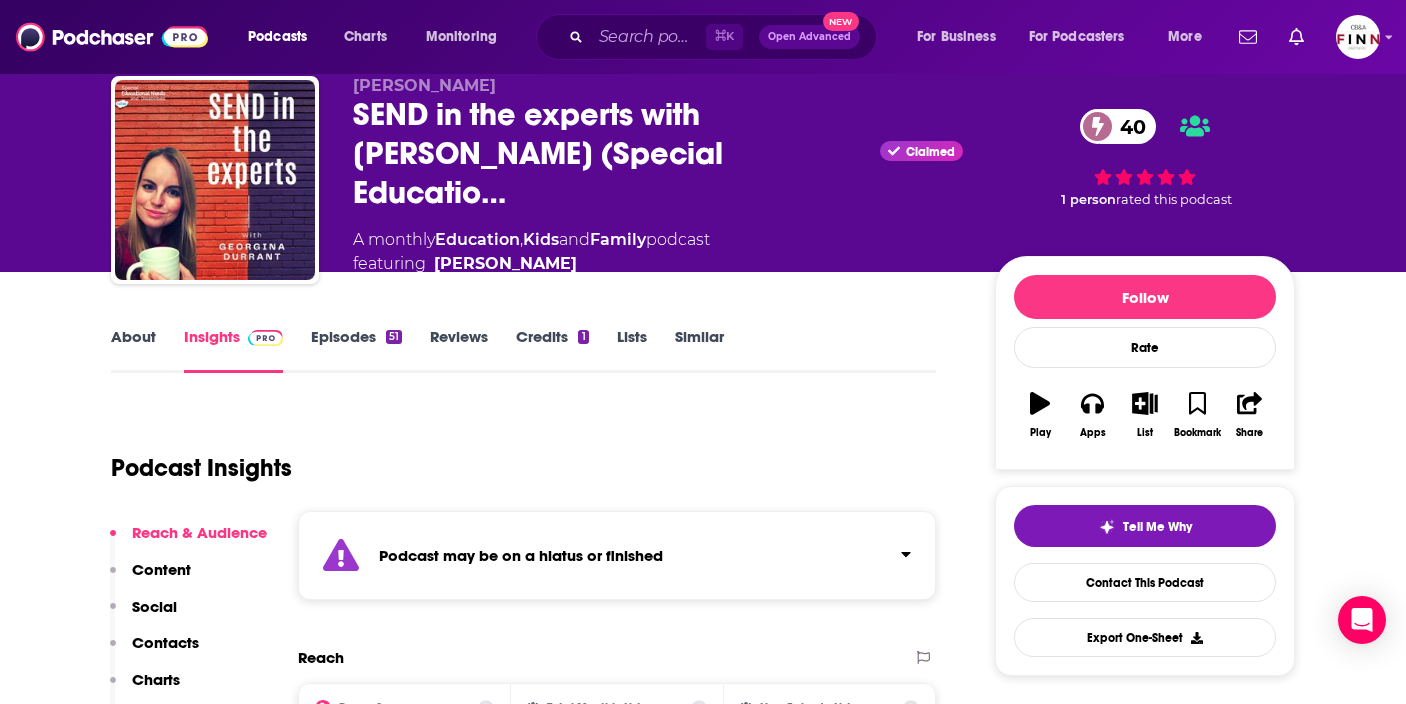 scroll, scrollTop: 60, scrollLeft: 0, axis: vertical 